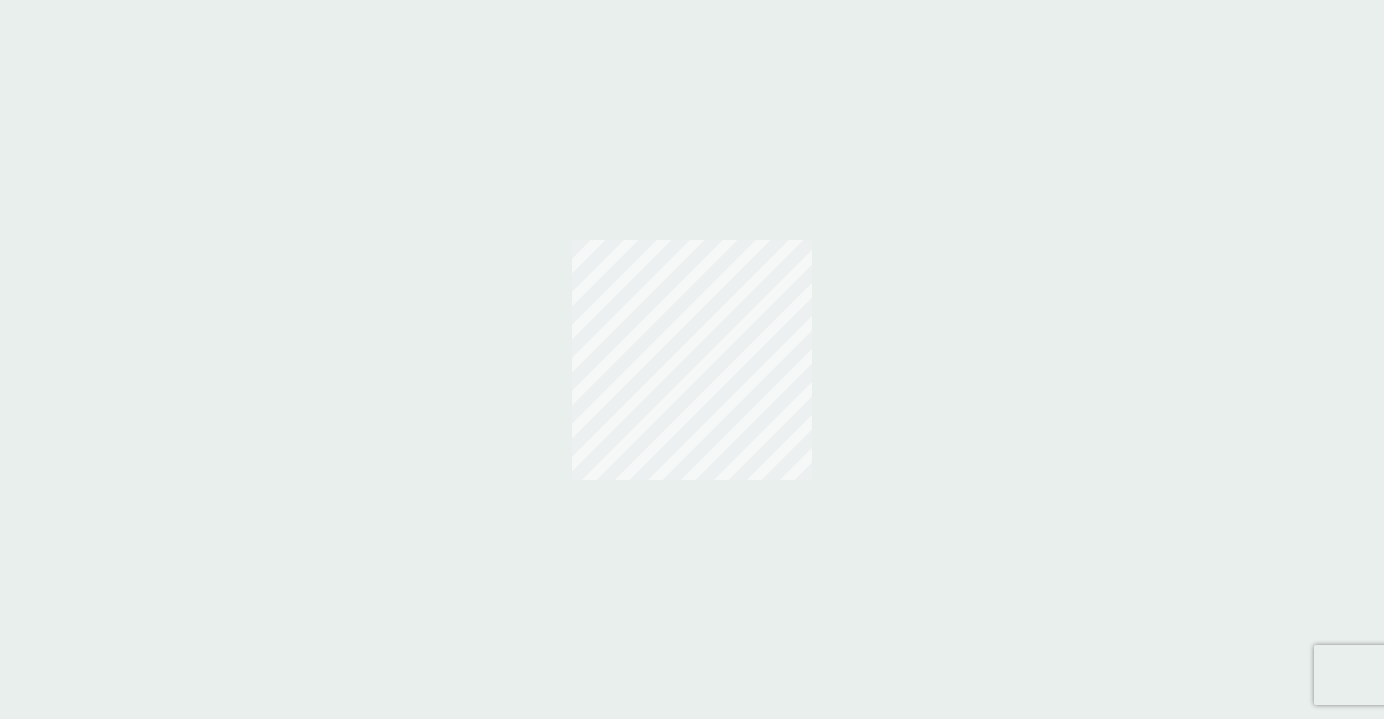 scroll, scrollTop: 0, scrollLeft: 0, axis: both 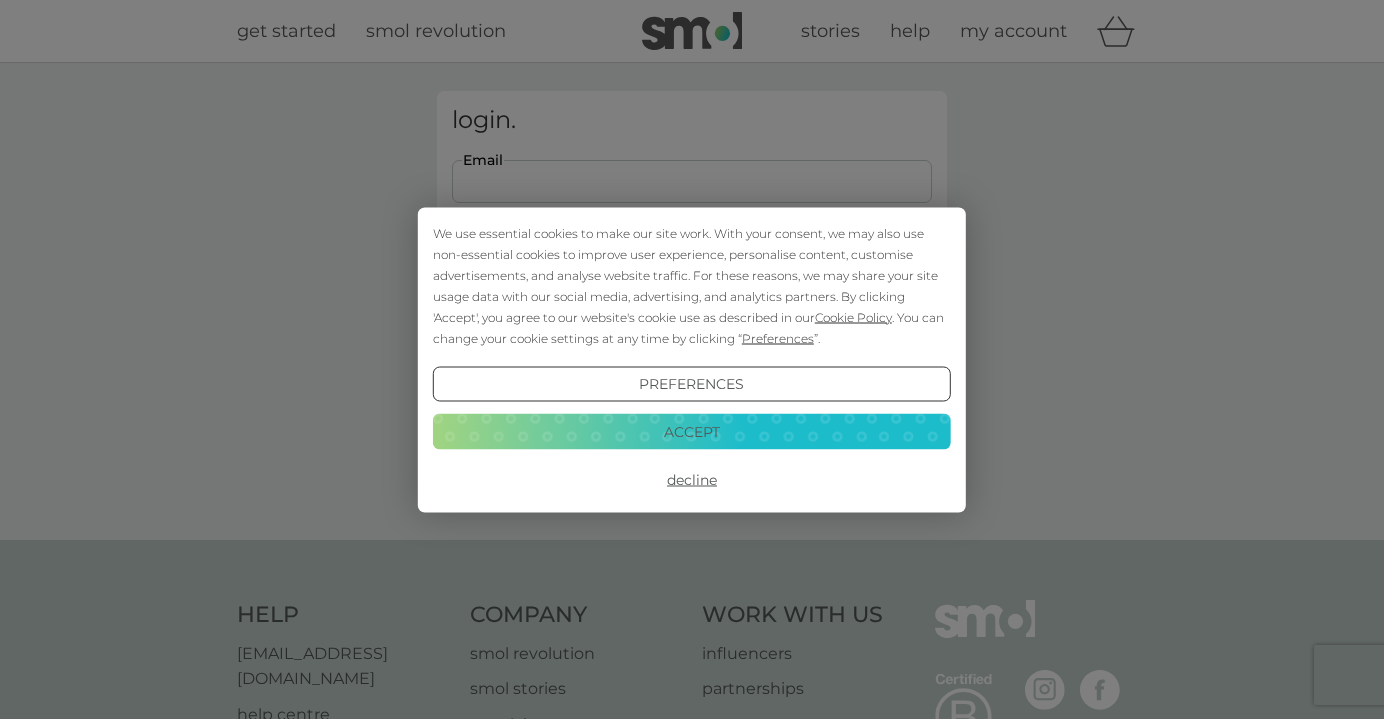 type on "[EMAIL_ADDRESS][DOMAIN_NAME]" 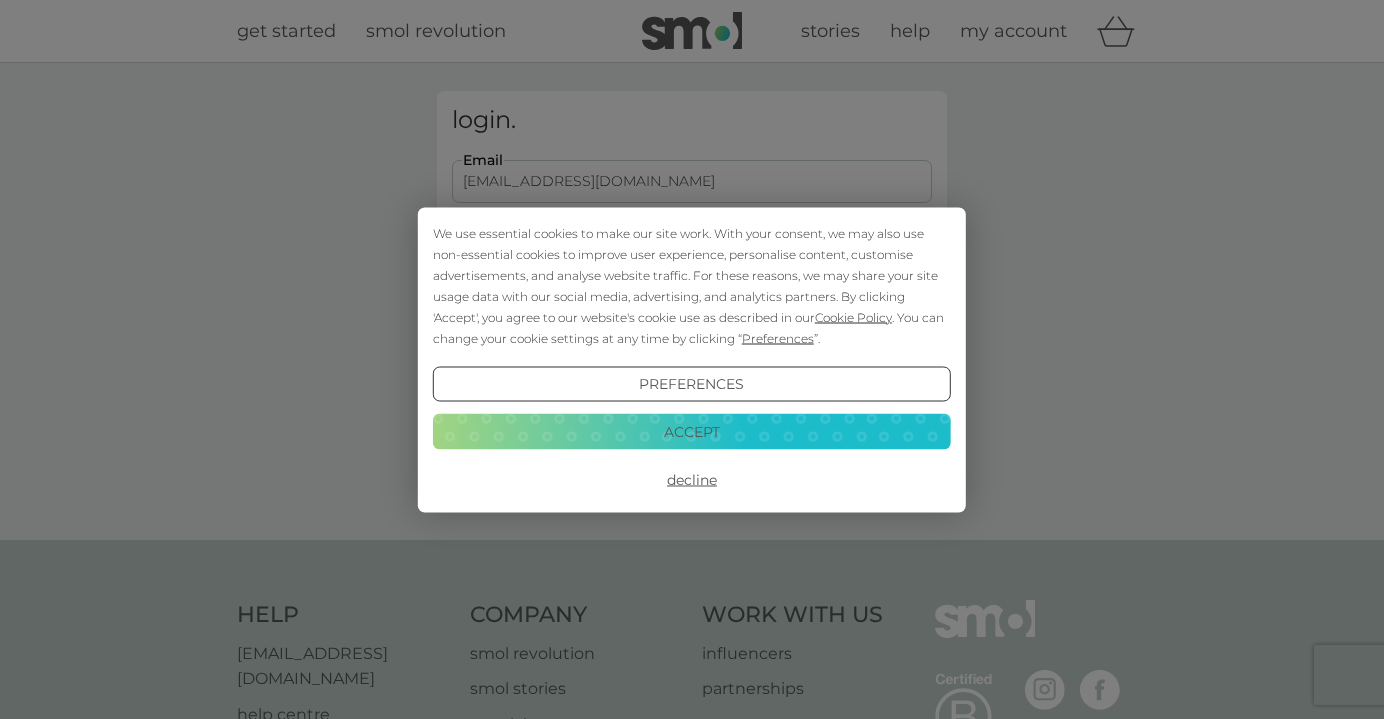 click on "Login" at bounding box center [692, 315] 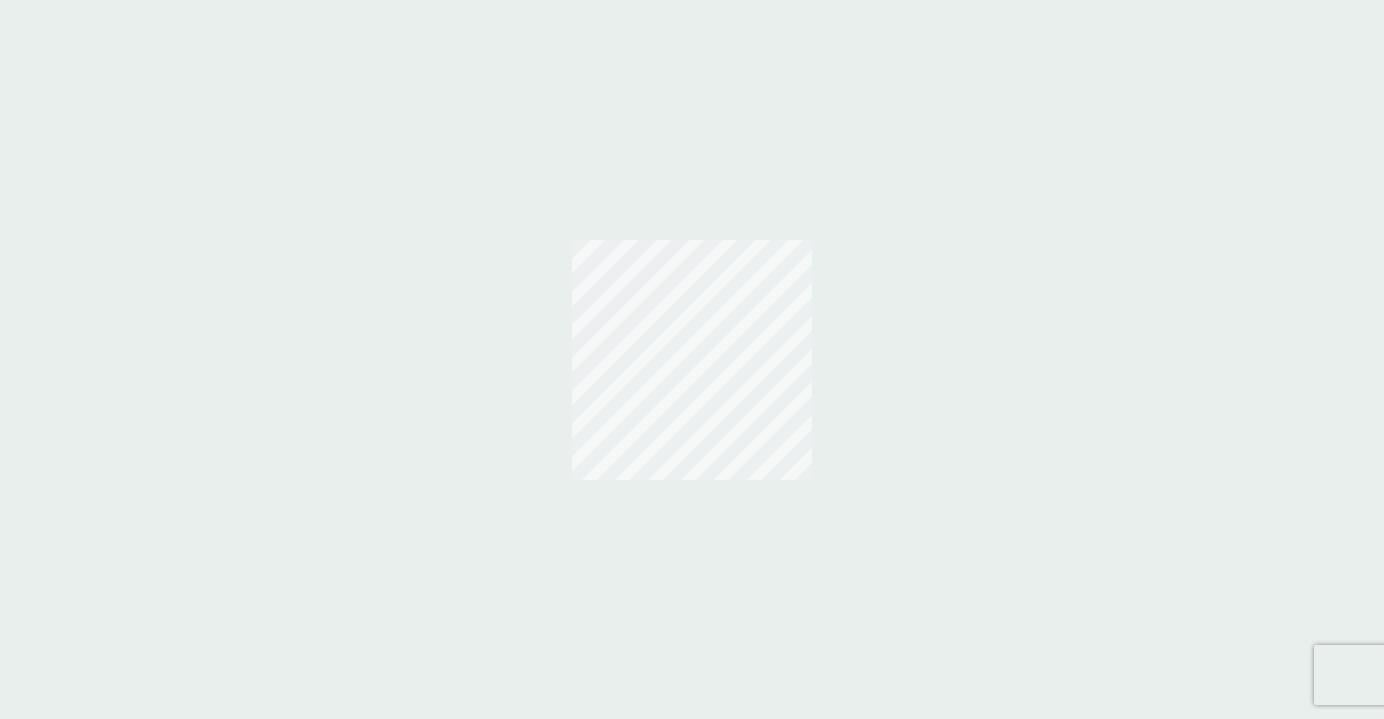 scroll, scrollTop: 0, scrollLeft: 0, axis: both 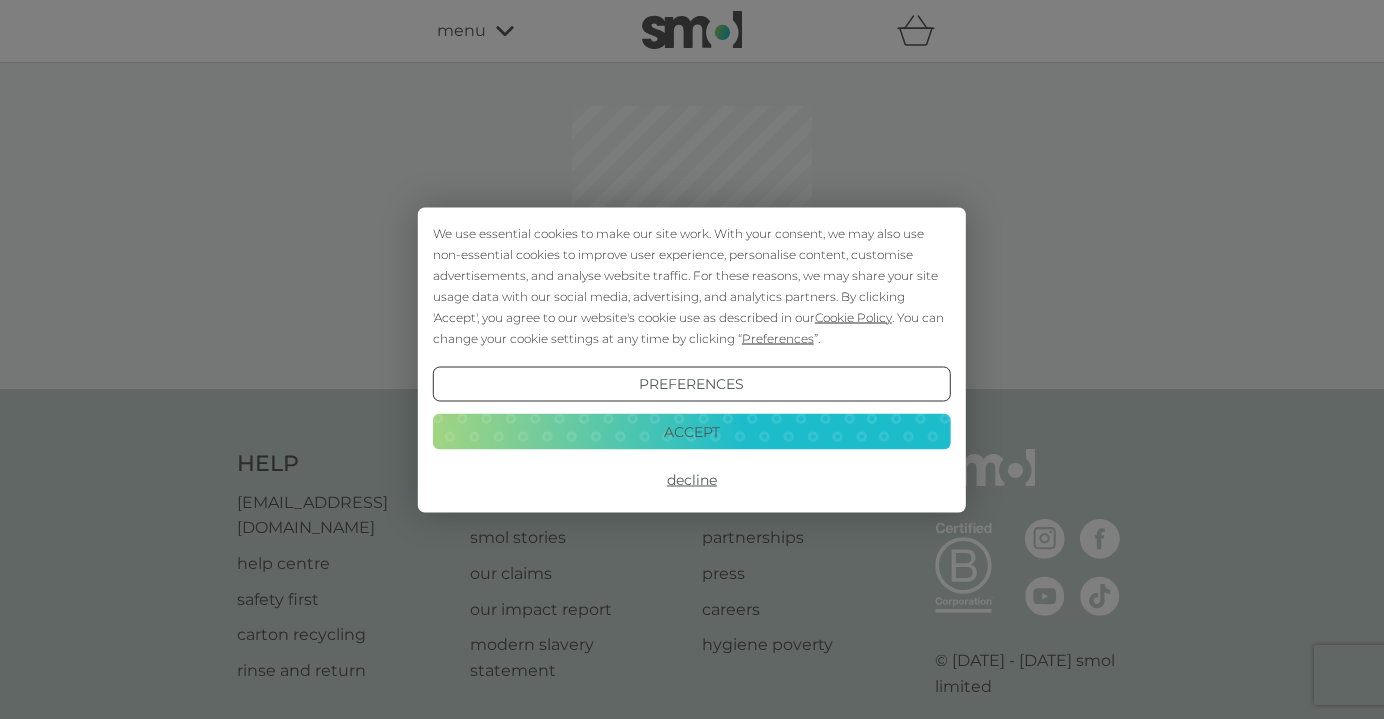 click on "Accept" at bounding box center (692, 432) 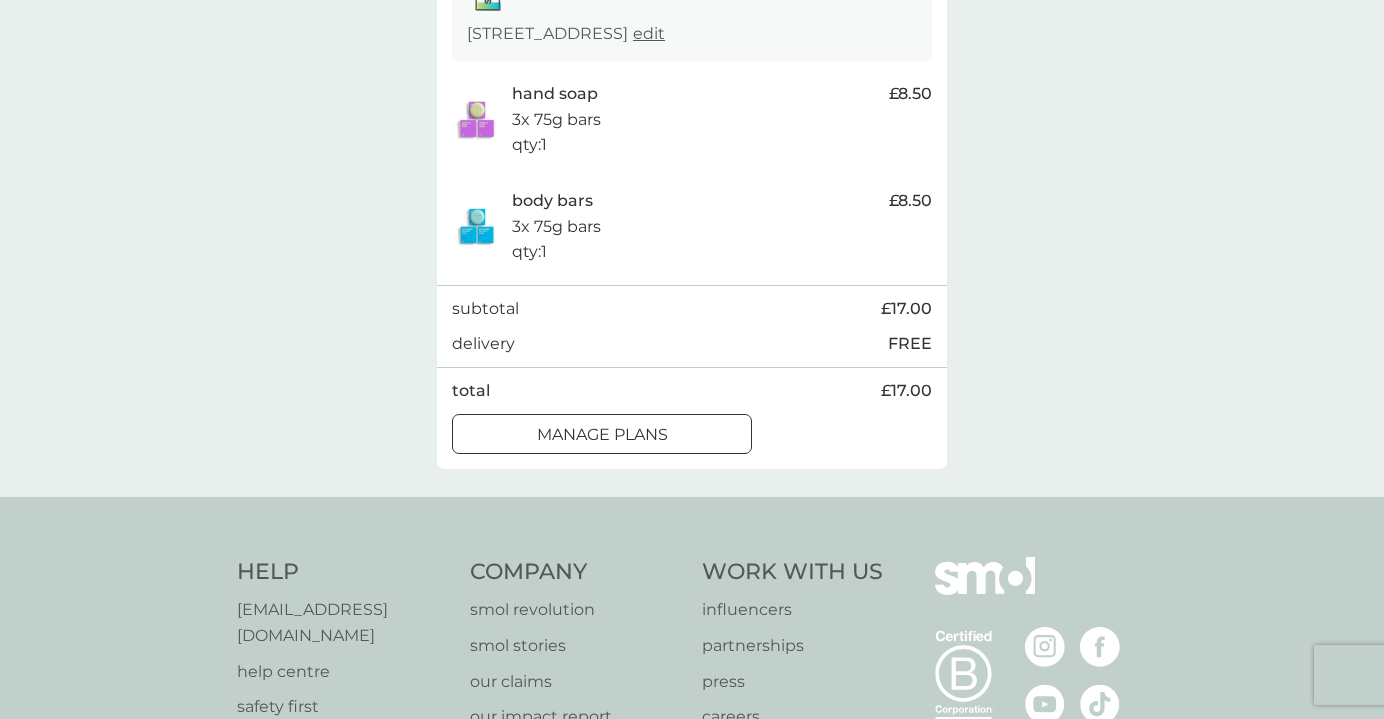 scroll, scrollTop: 387, scrollLeft: 0, axis: vertical 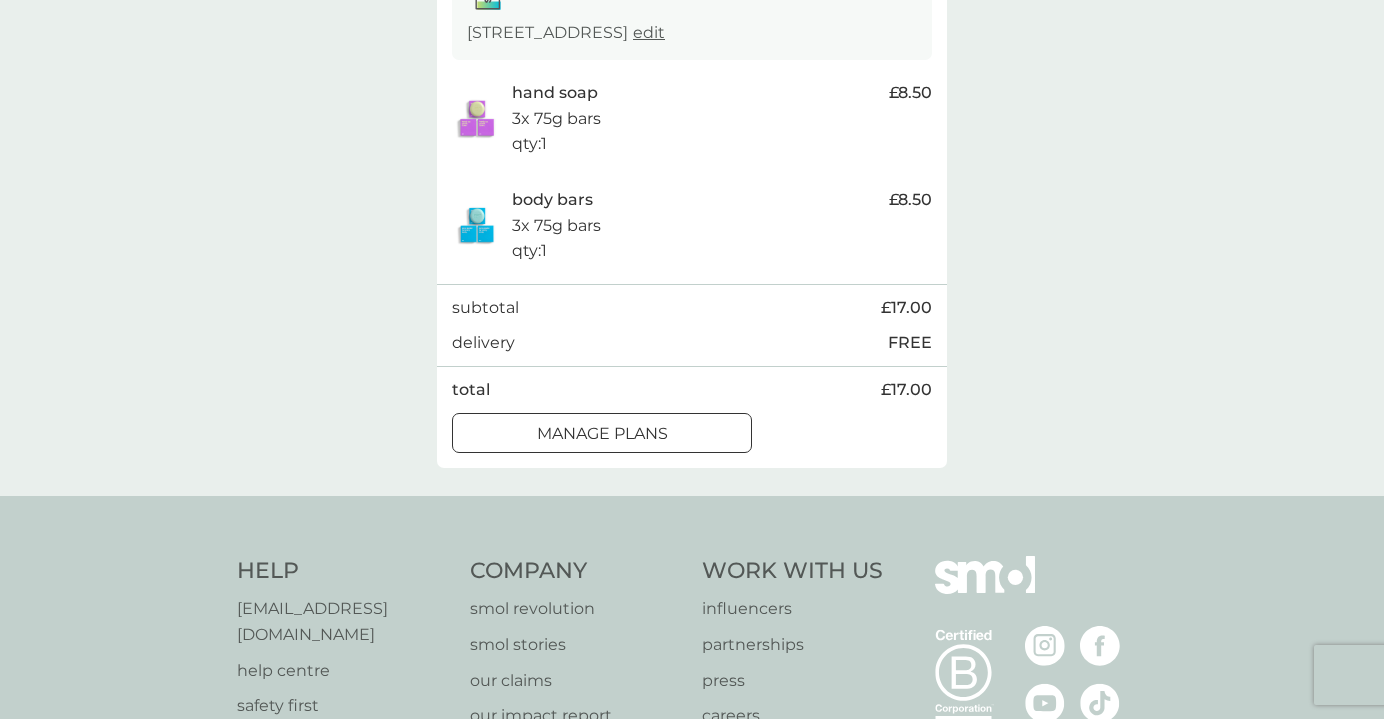 click on "manage plans" at bounding box center (602, 434) 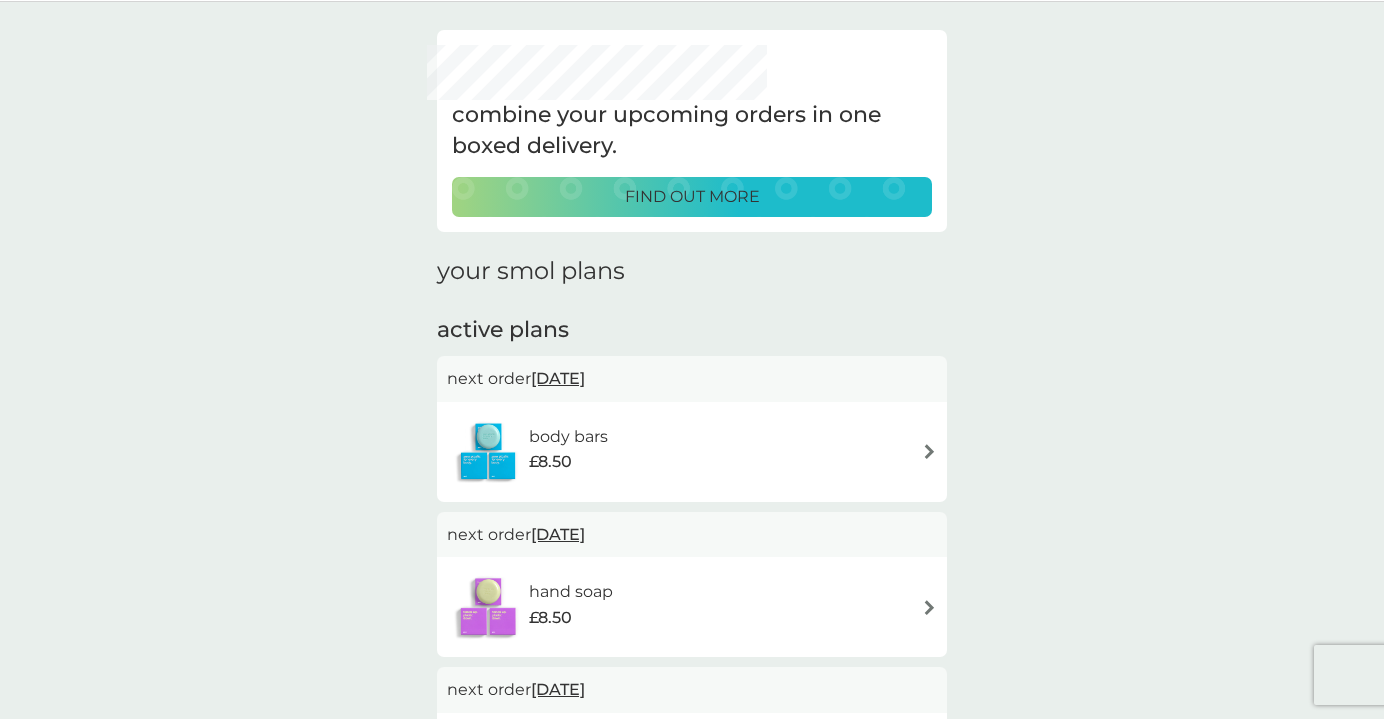 scroll, scrollTop: 316, scrollLeft: 0, axis: vertical 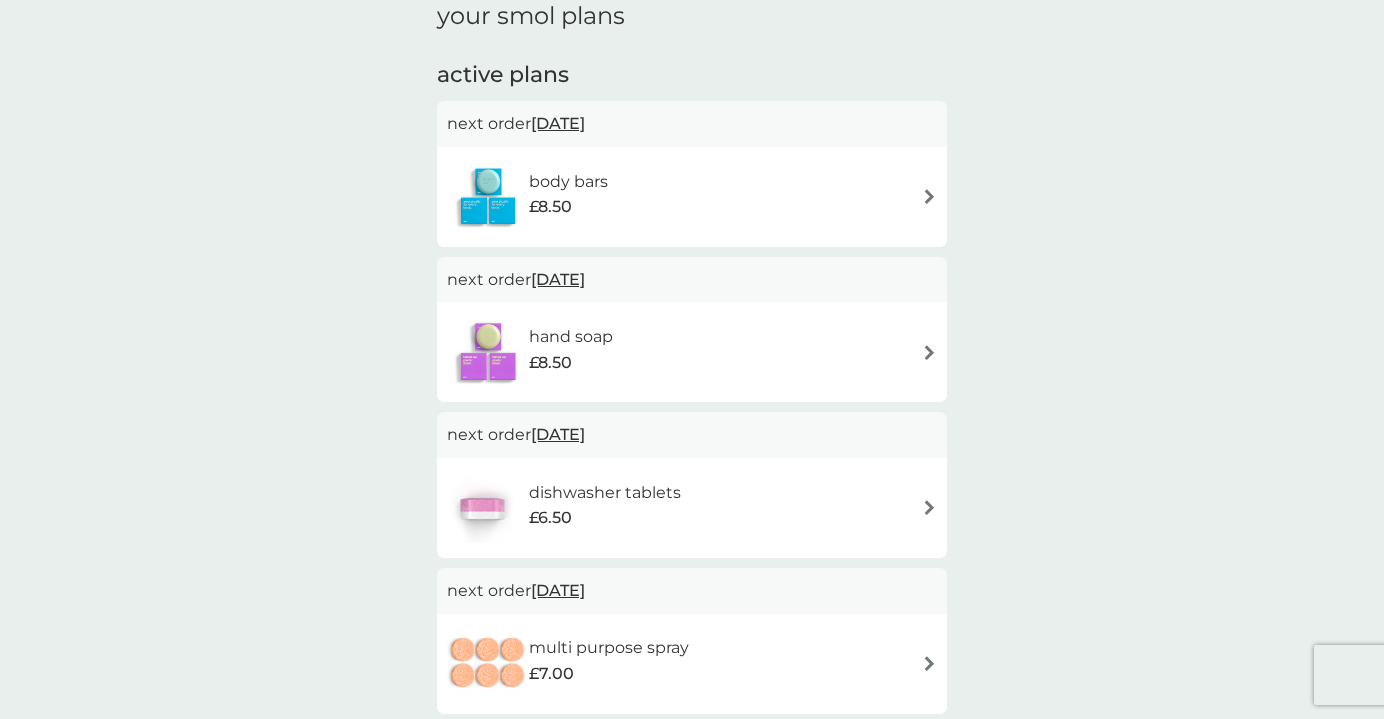 click at bounding box center (929, 352) 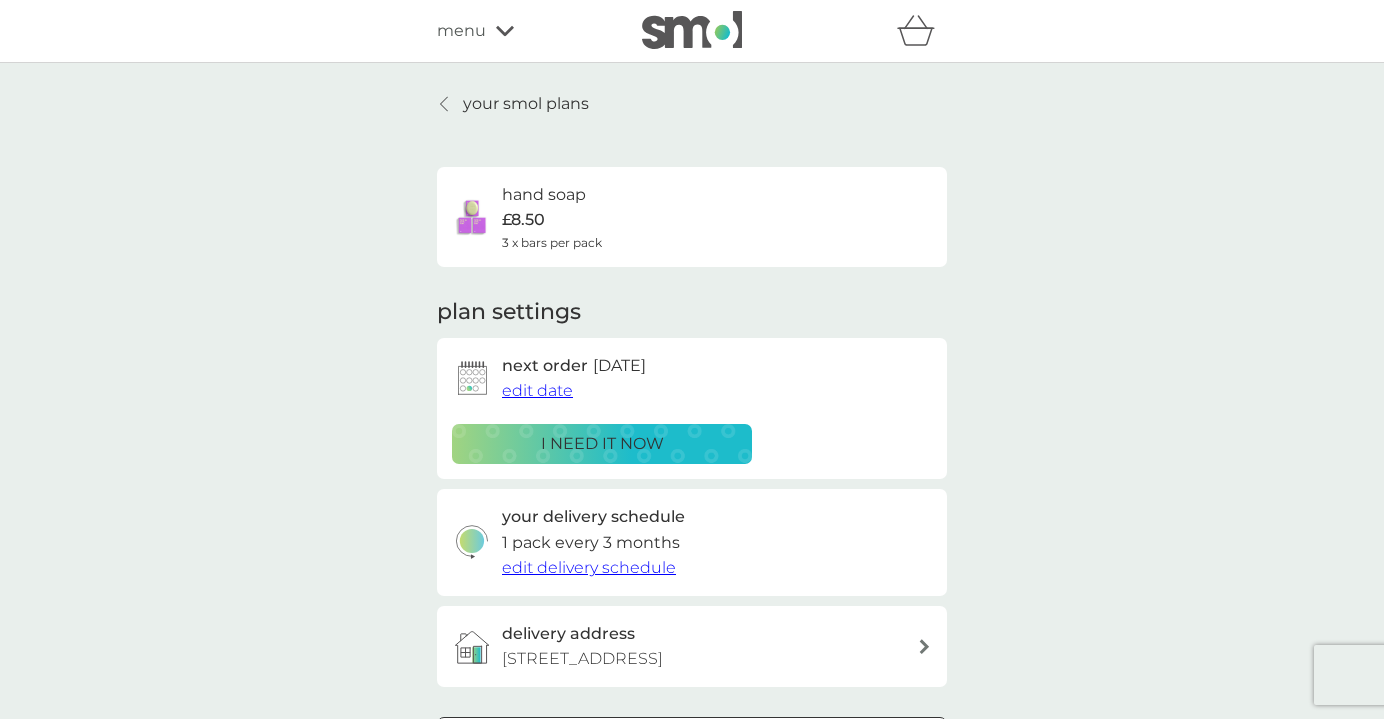 click on "edit delivery schedule" at bounding box center [589, 567] 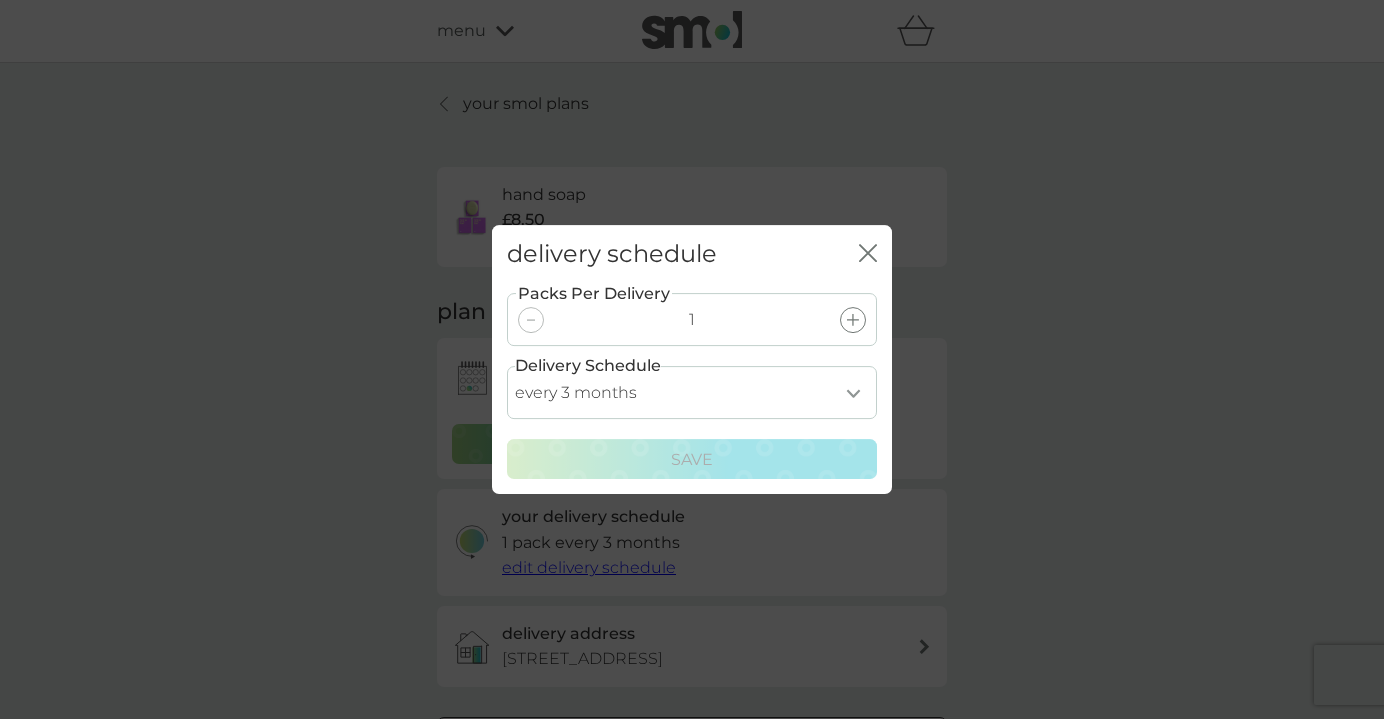 select on "4" 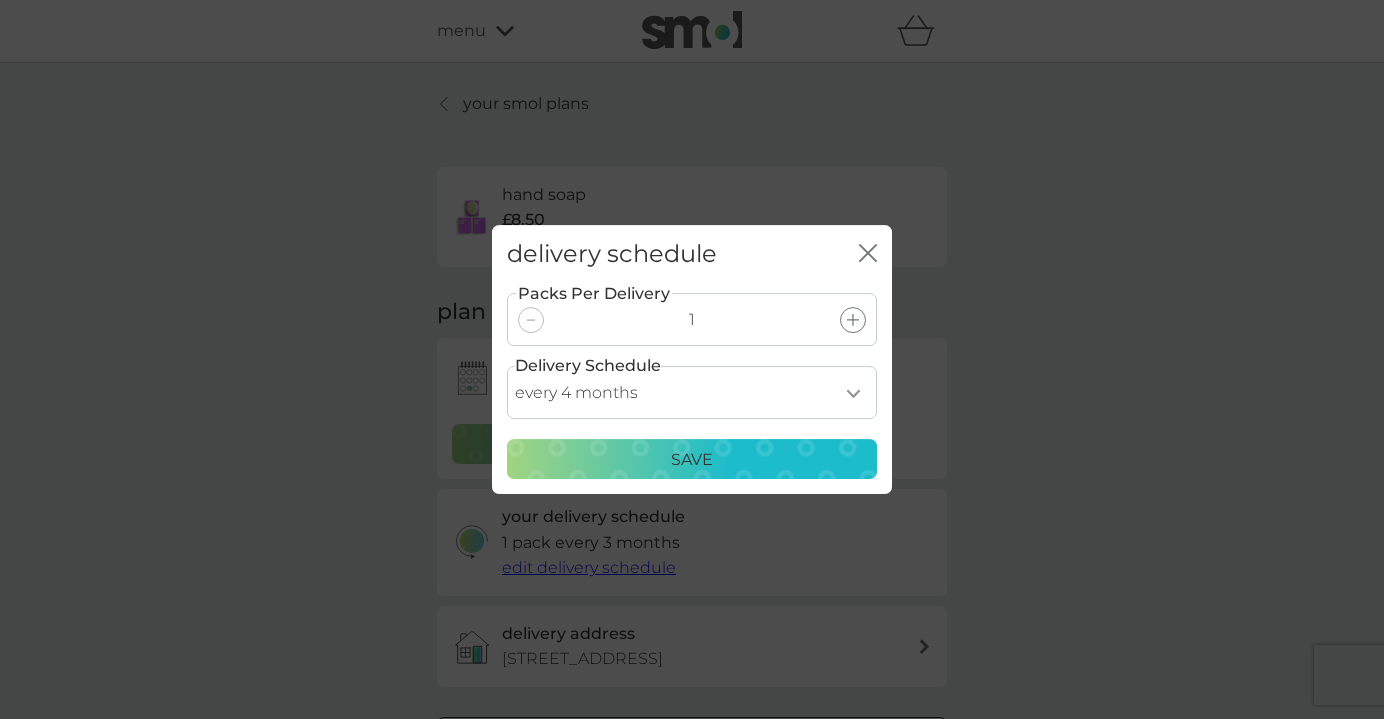 click on "Save" at bounding box center (692, 460) 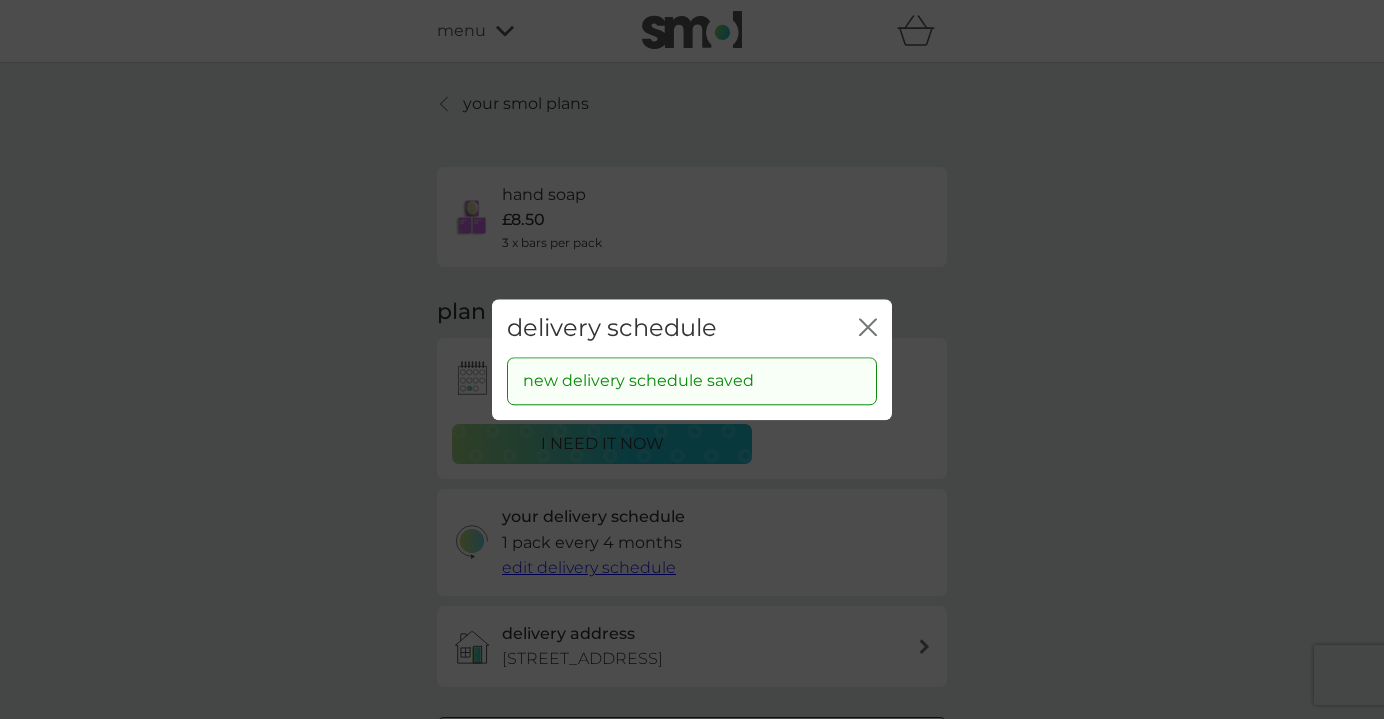 click 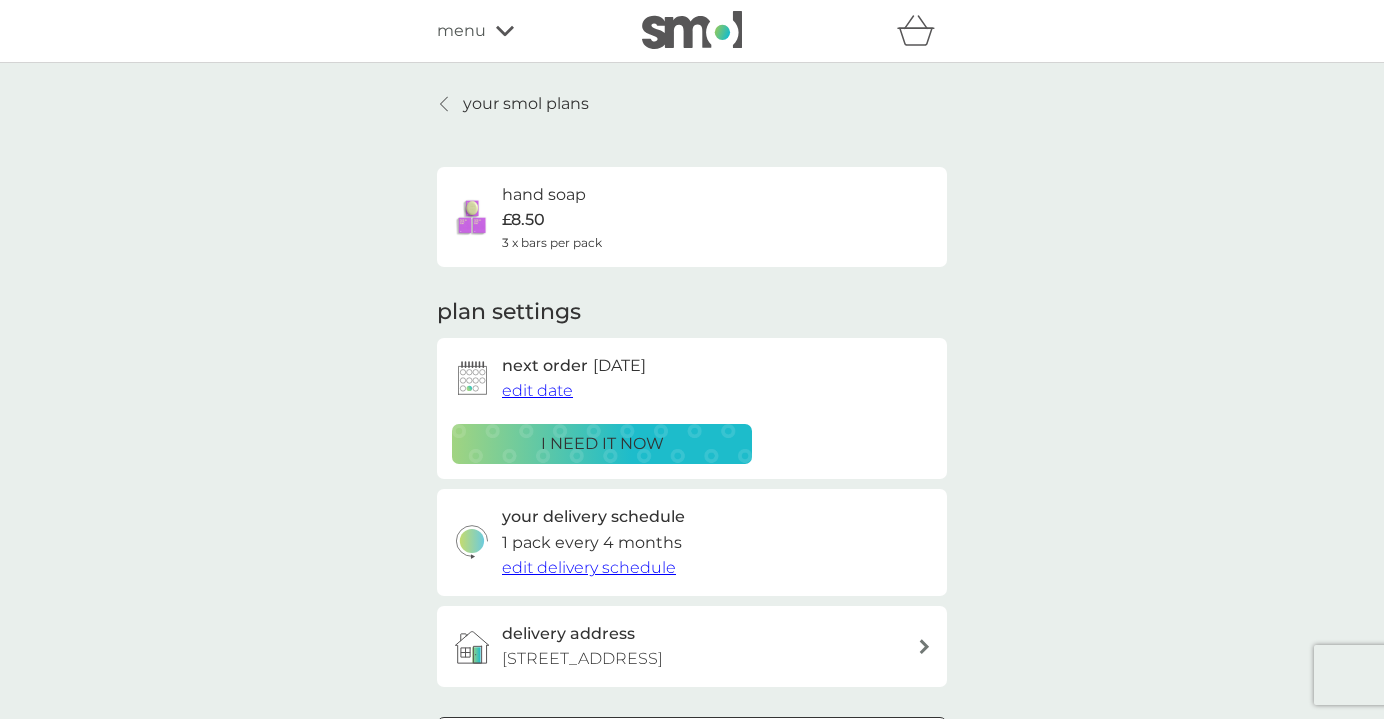 click on "edit date" at bounding box center (537, 390) 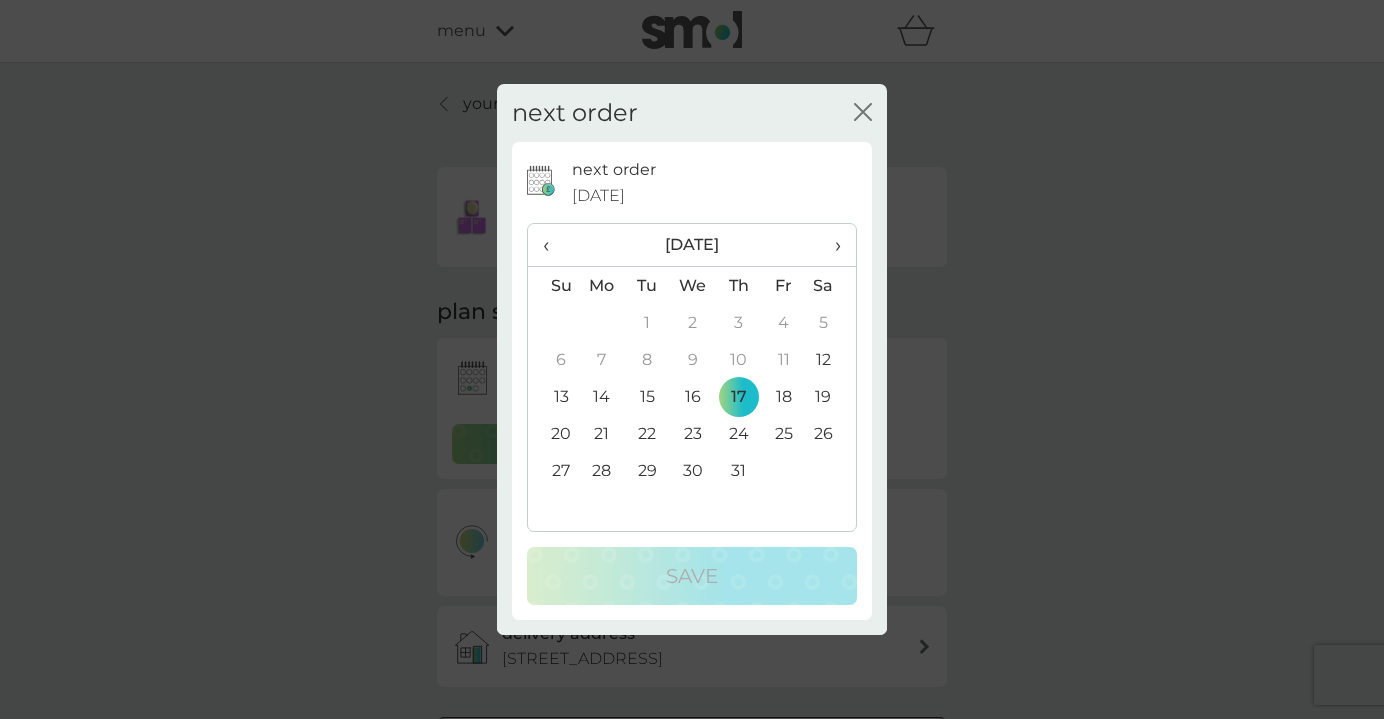 click on "›" at bounding box center [831, 245] 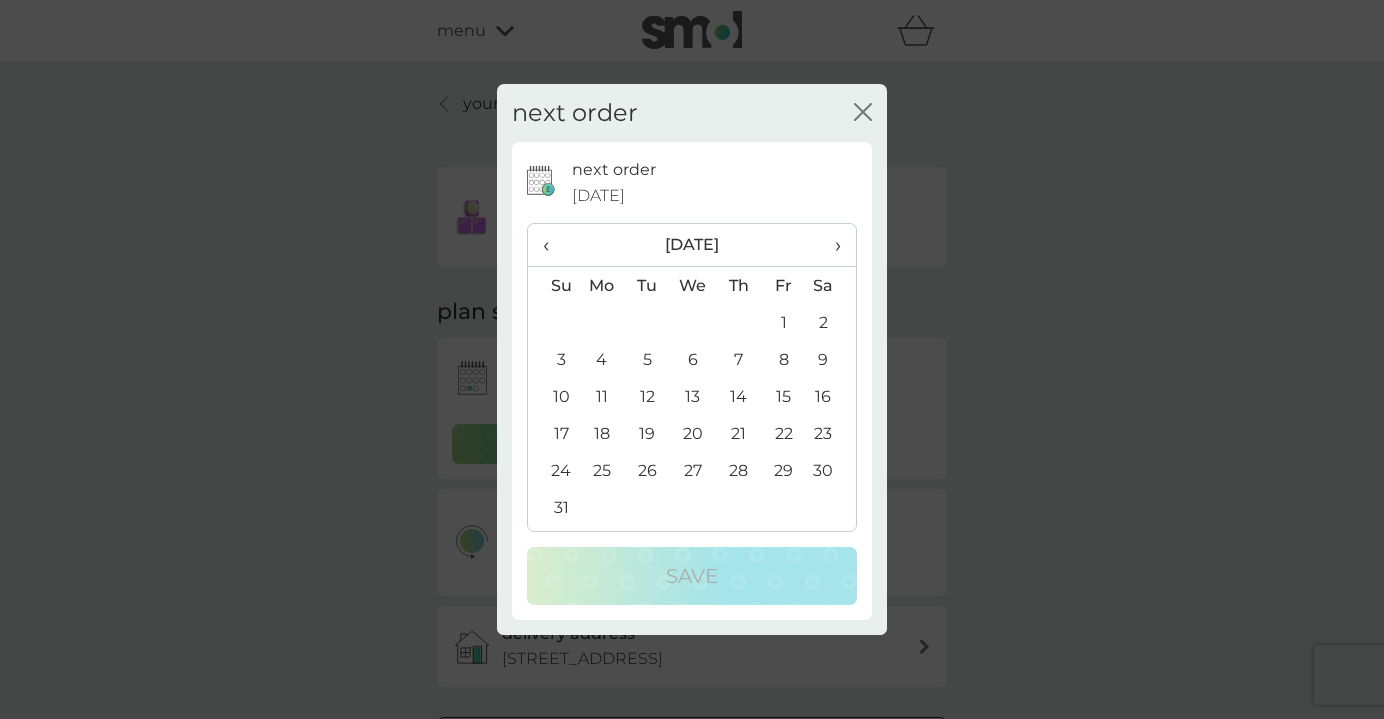 click on "20" at bounding box center [693, 433] 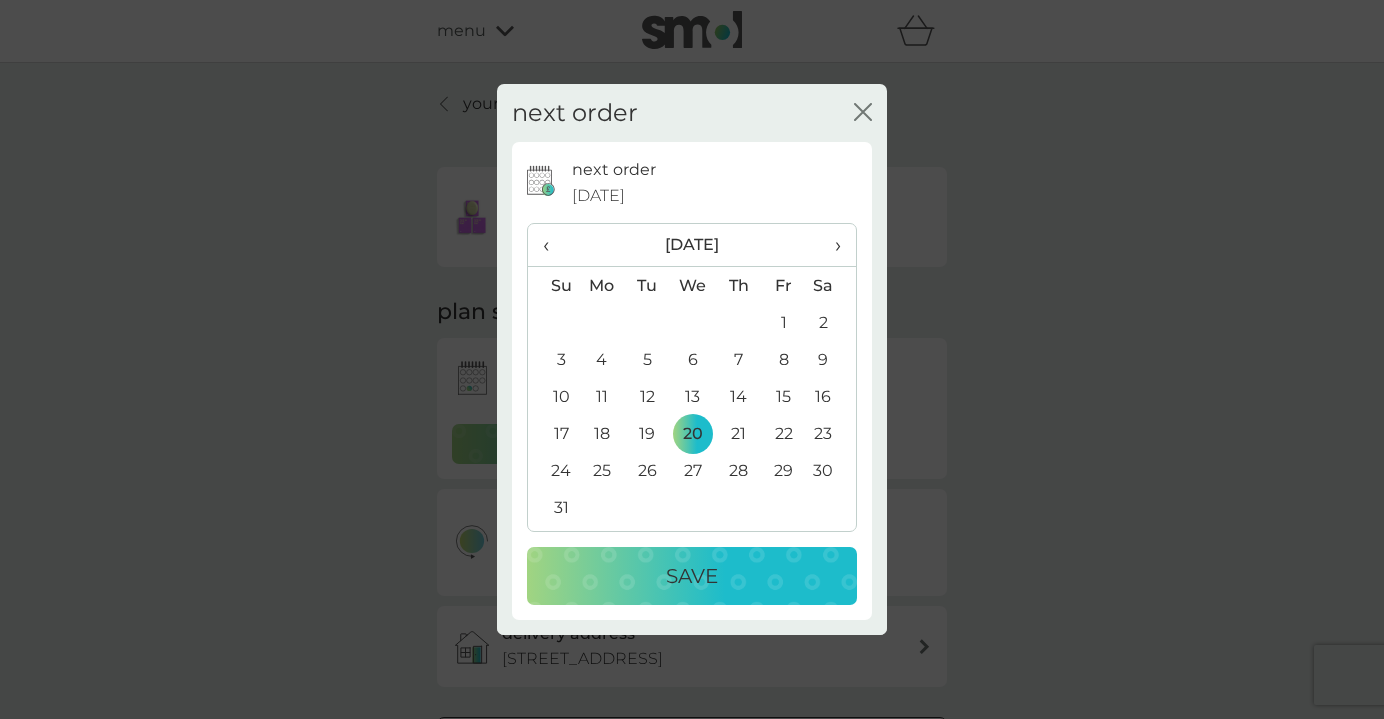 click on "Save" at bounding box center [692, 576] 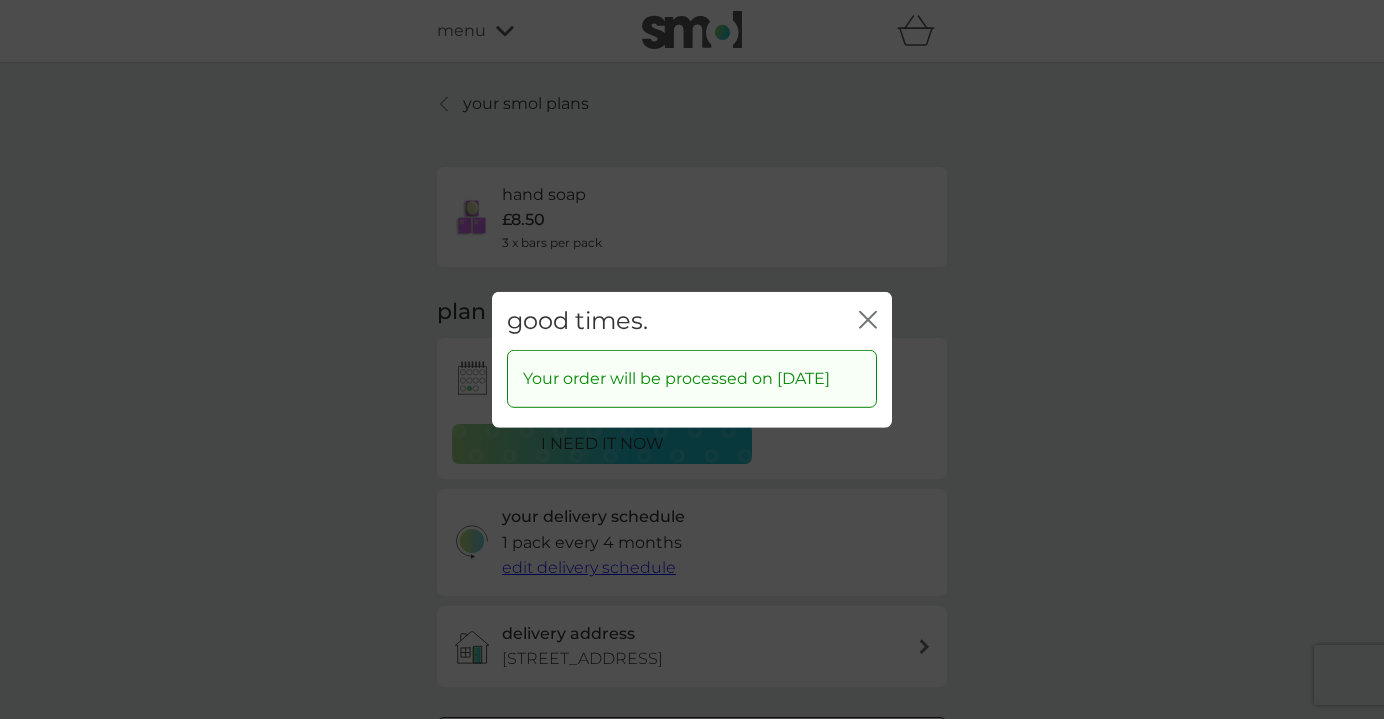 click on "close" 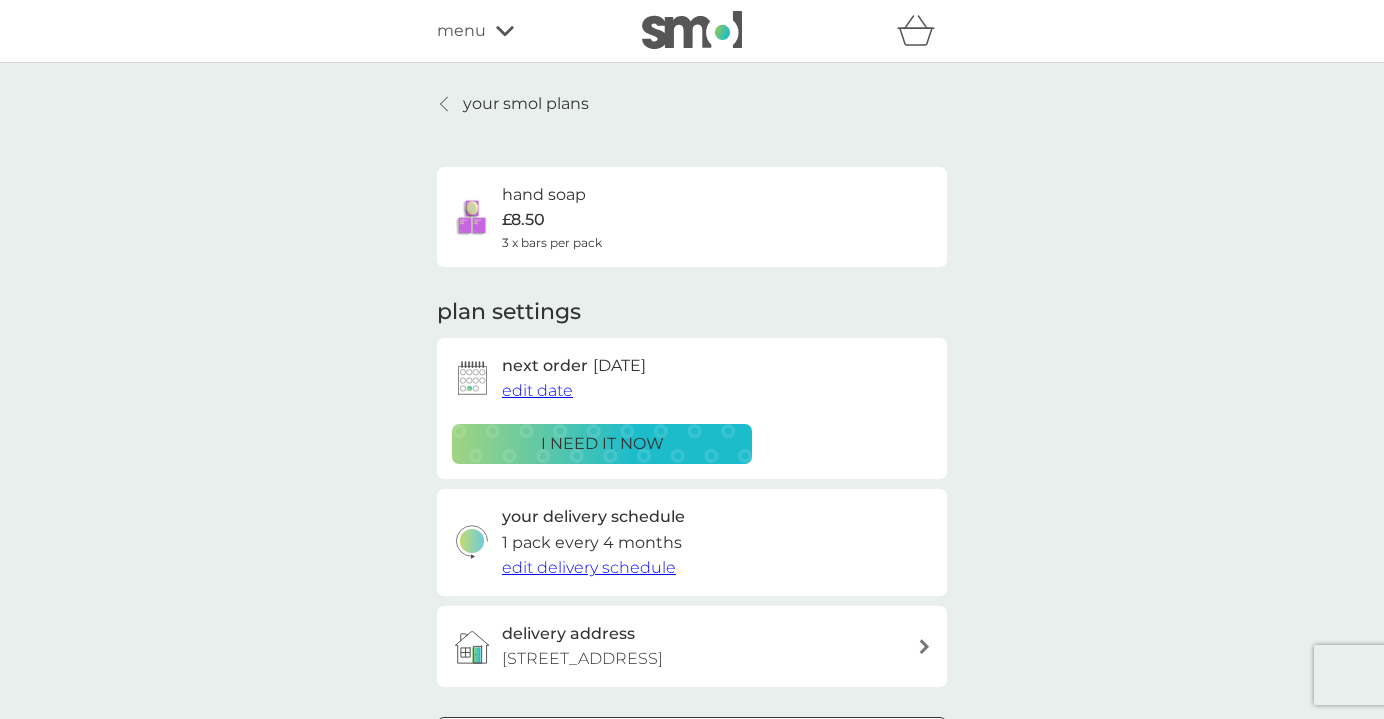 scroll, scrollTop: 0, scrollLeft: 0, axis: both 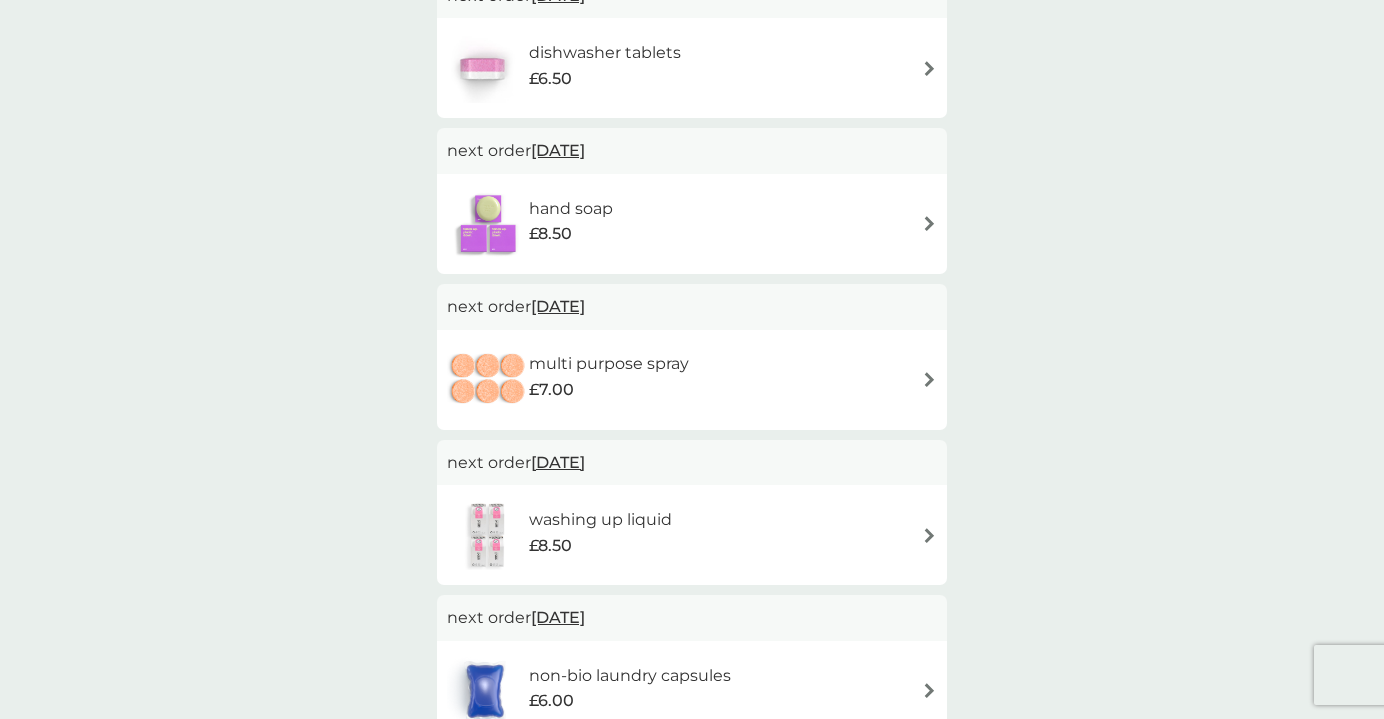 click at bounding box center [929, 535] 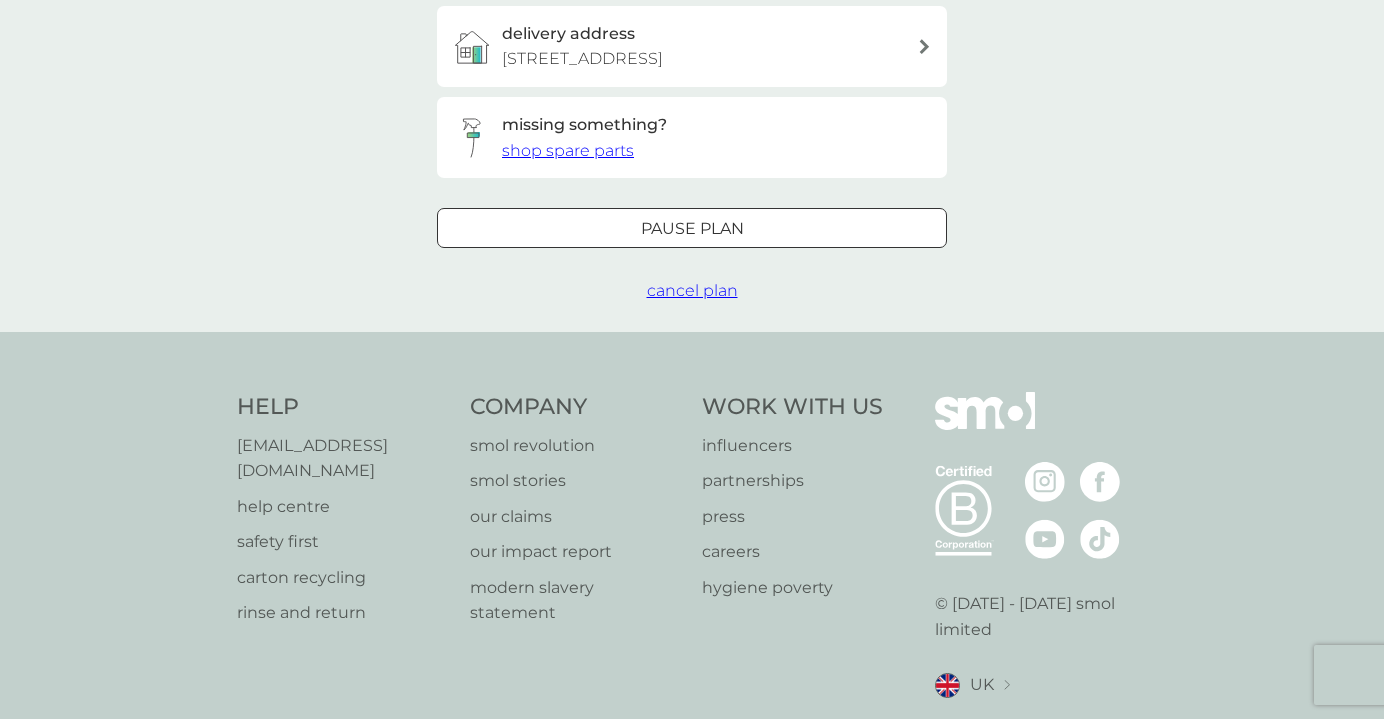 scroll, scrollTop: 0, scrollLeft: 0, axis: both 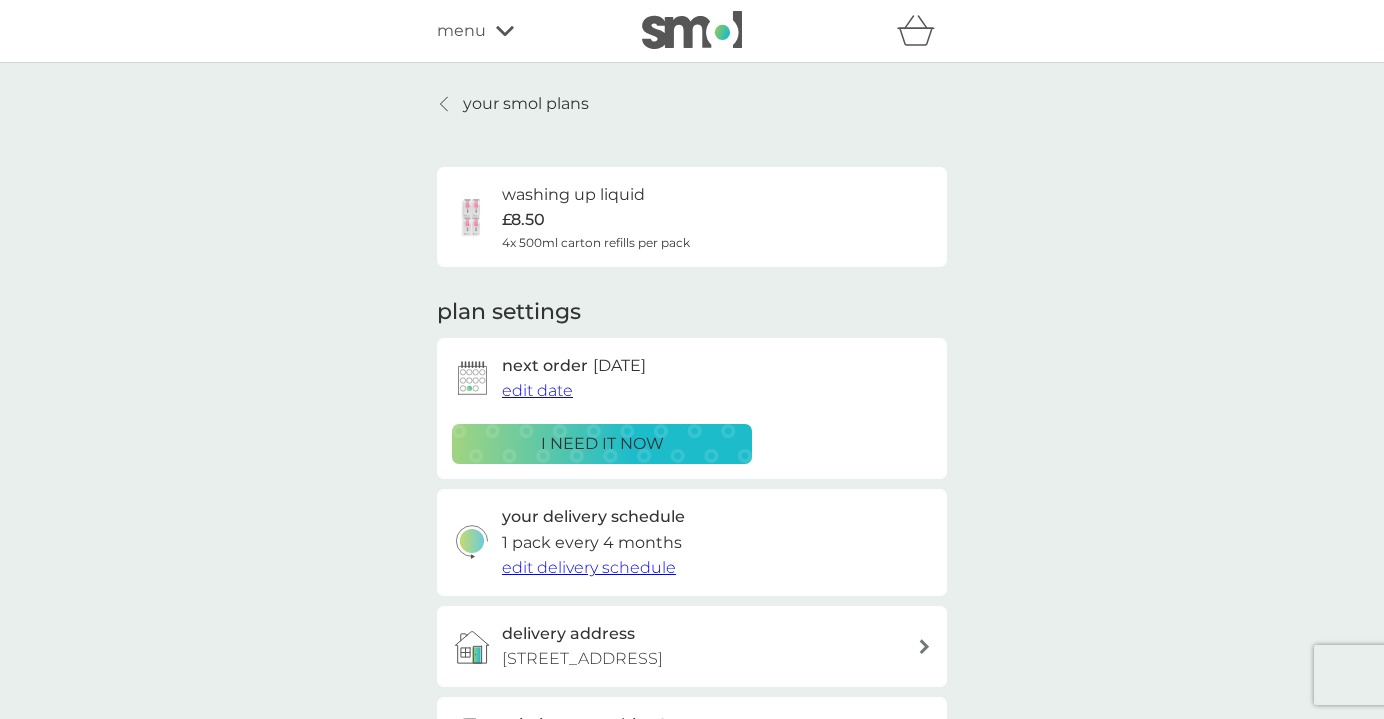 click on "edit date" at bounding box center (537, 390) 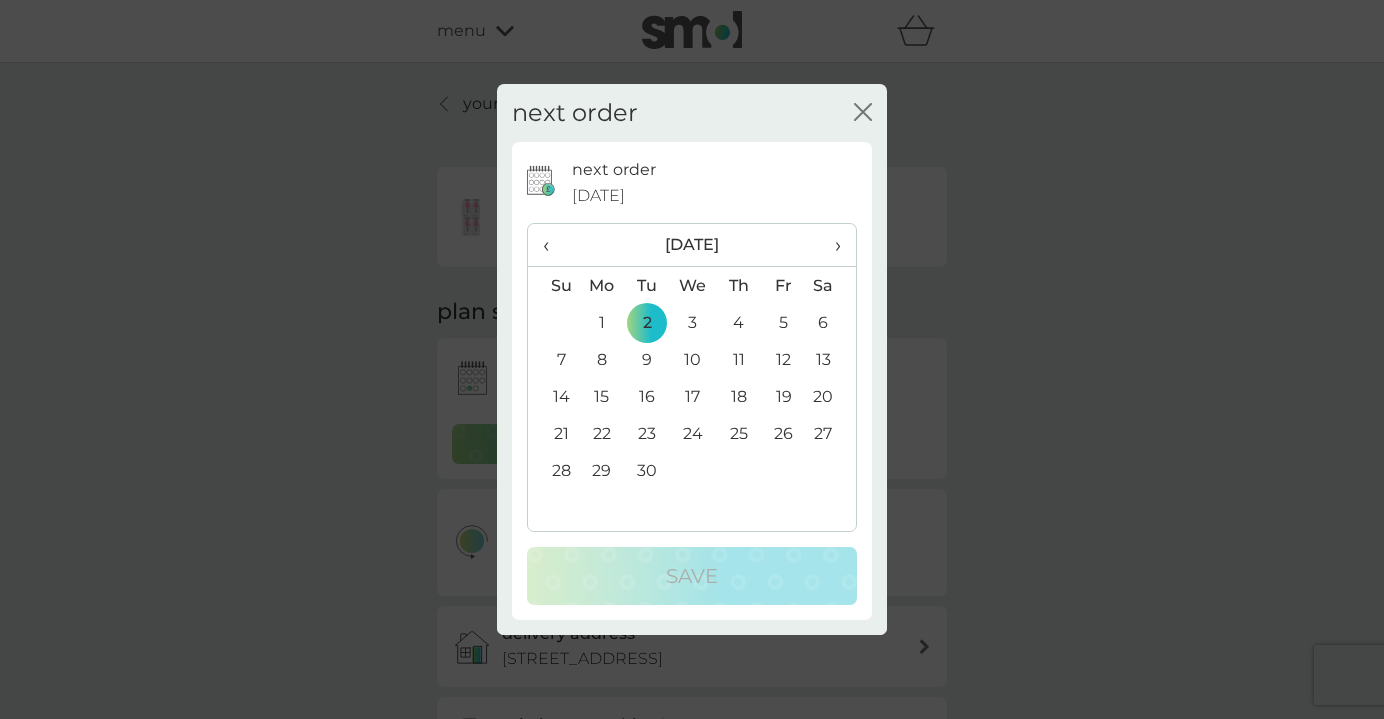 click on "30" at bounding box center [647, 470] 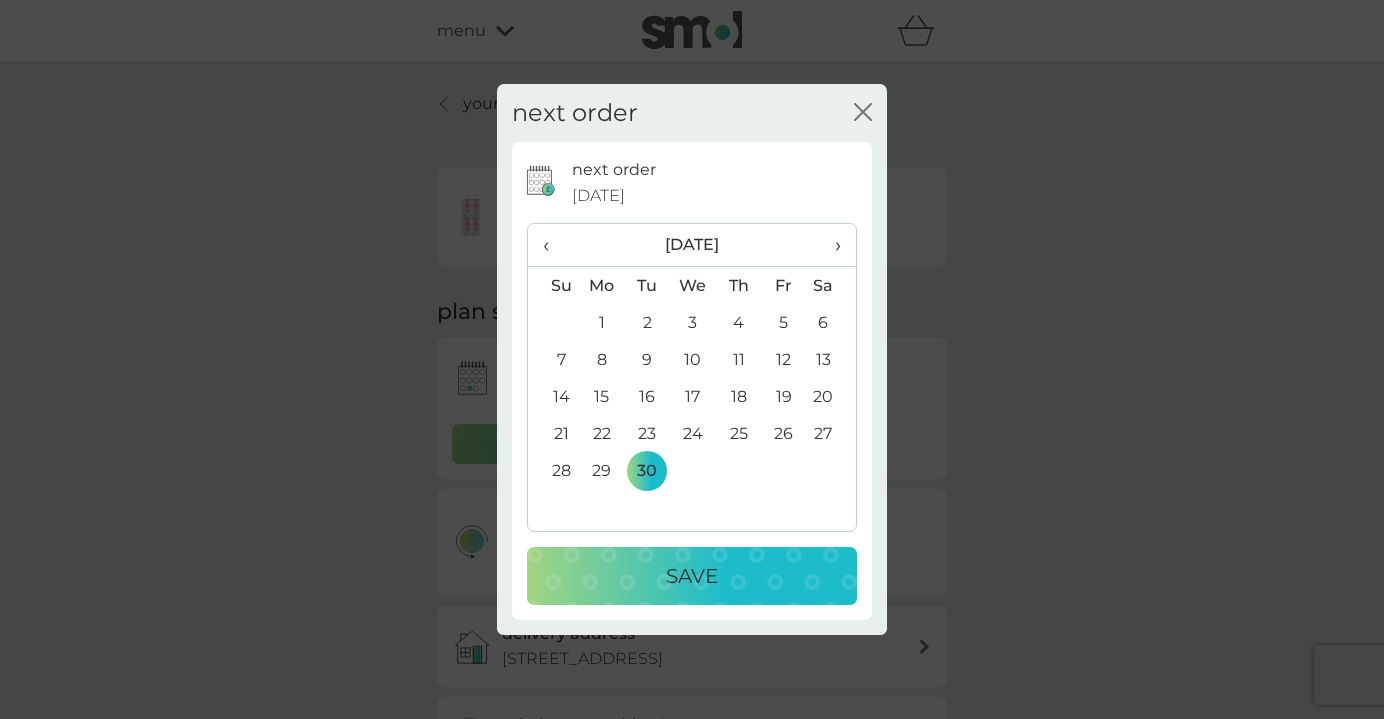 click on "Save" at bounding box center [692, 576] 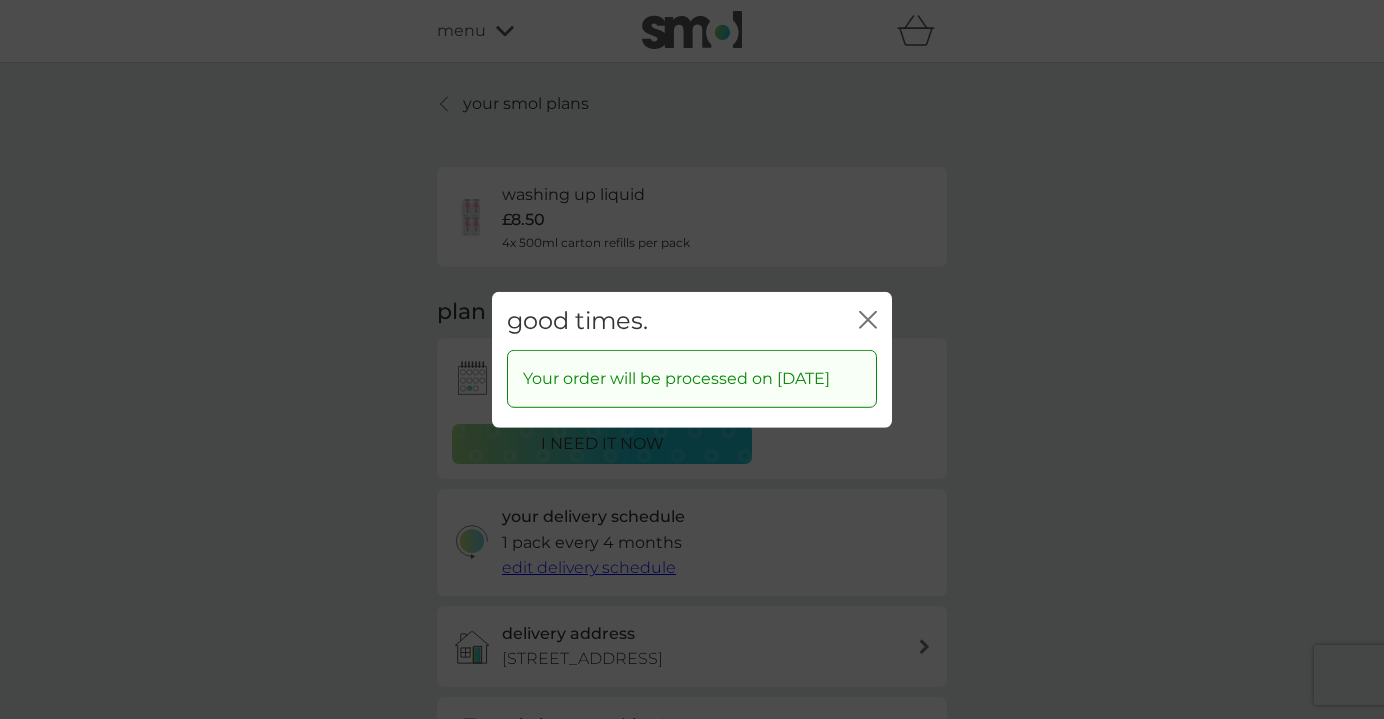 click on "close" 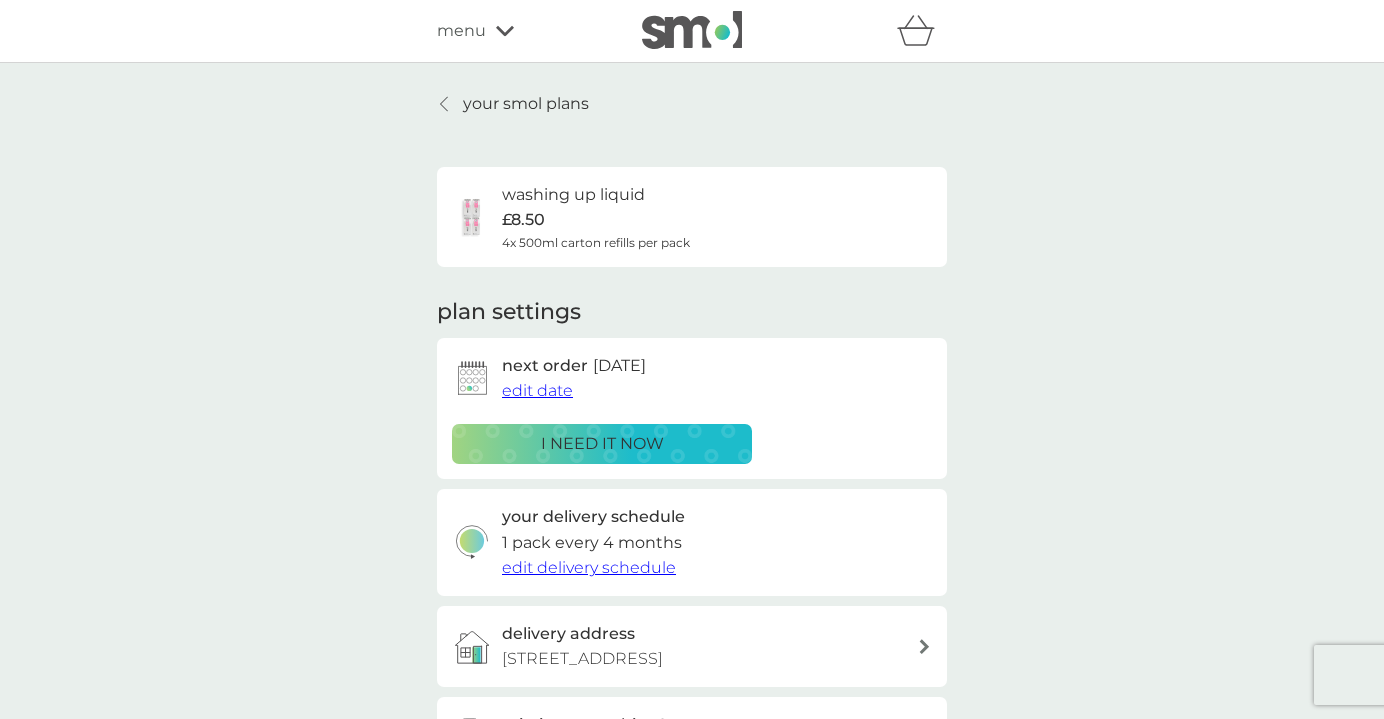 click on "edit delivery schedule" at bounding box center [589, 567] 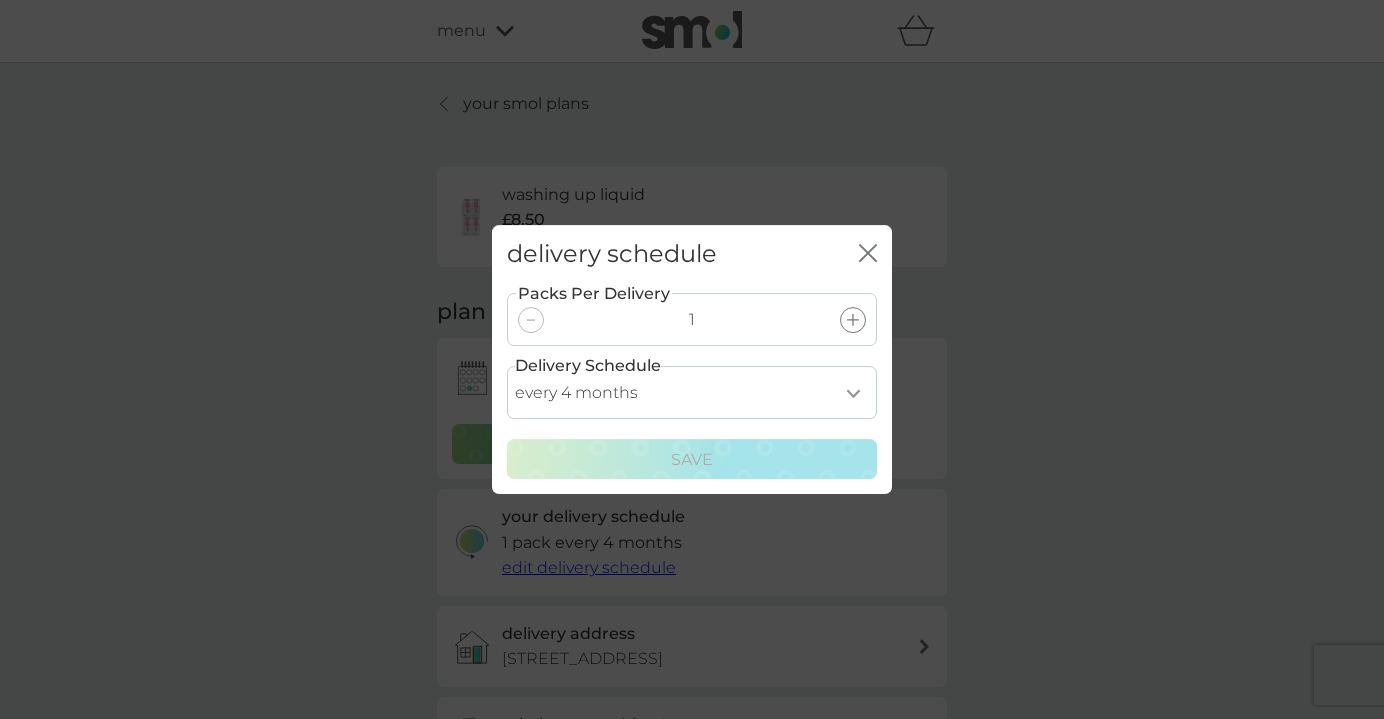 select on "5" 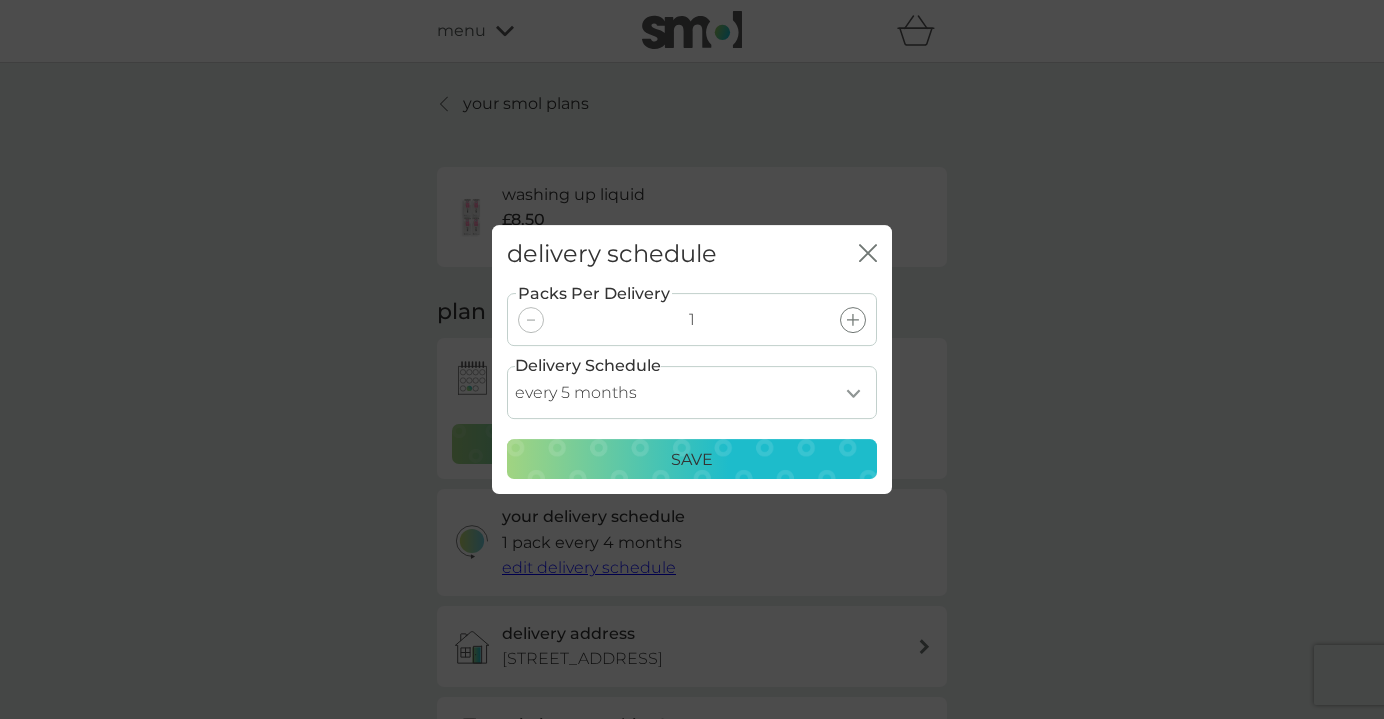 click on "Save" at bounding box center (692, 460) 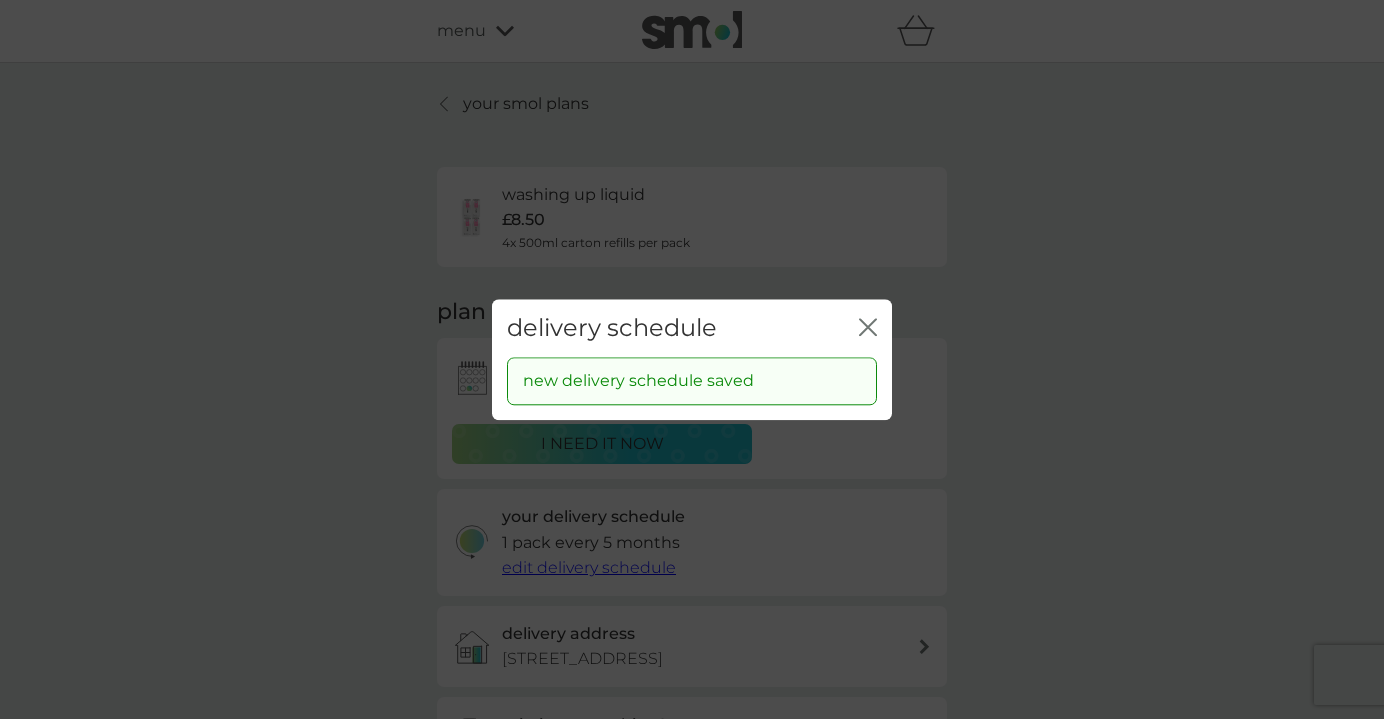 click 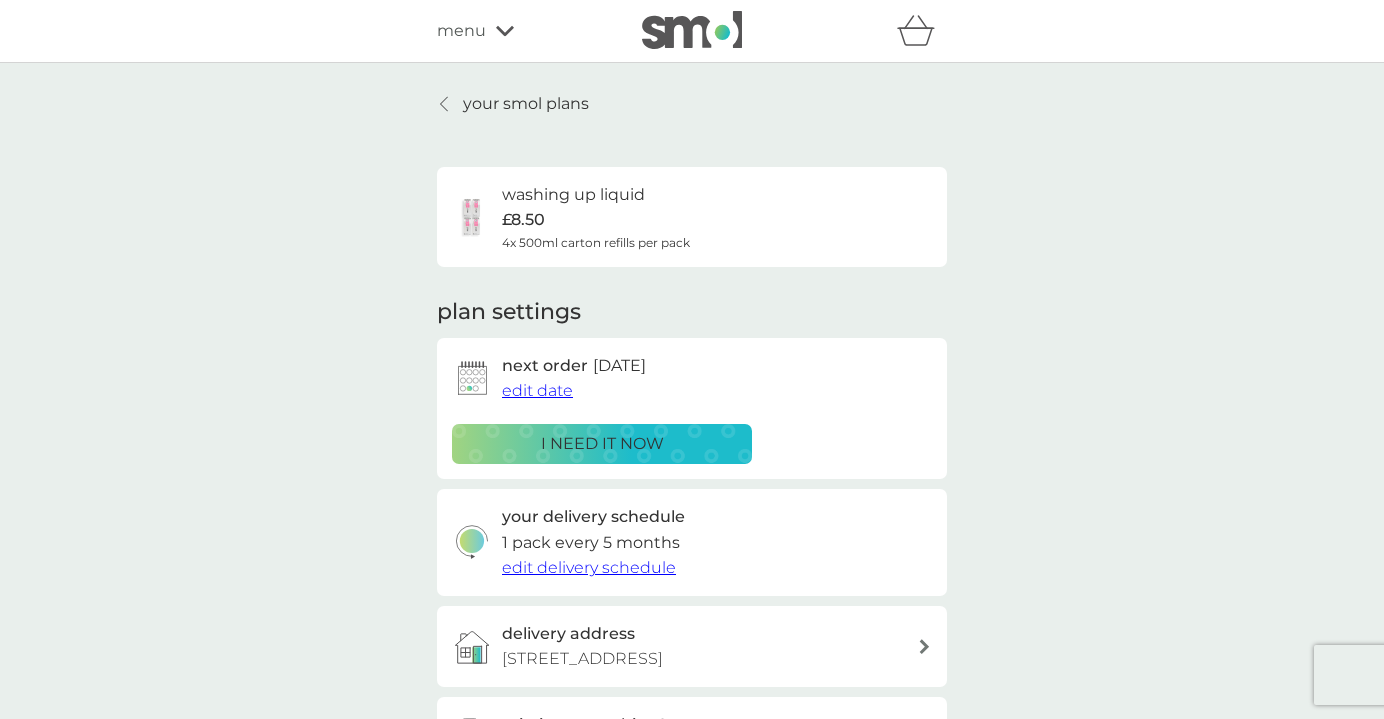 scroll, scrollTop: 0, scrollLeft: 0, axis: both 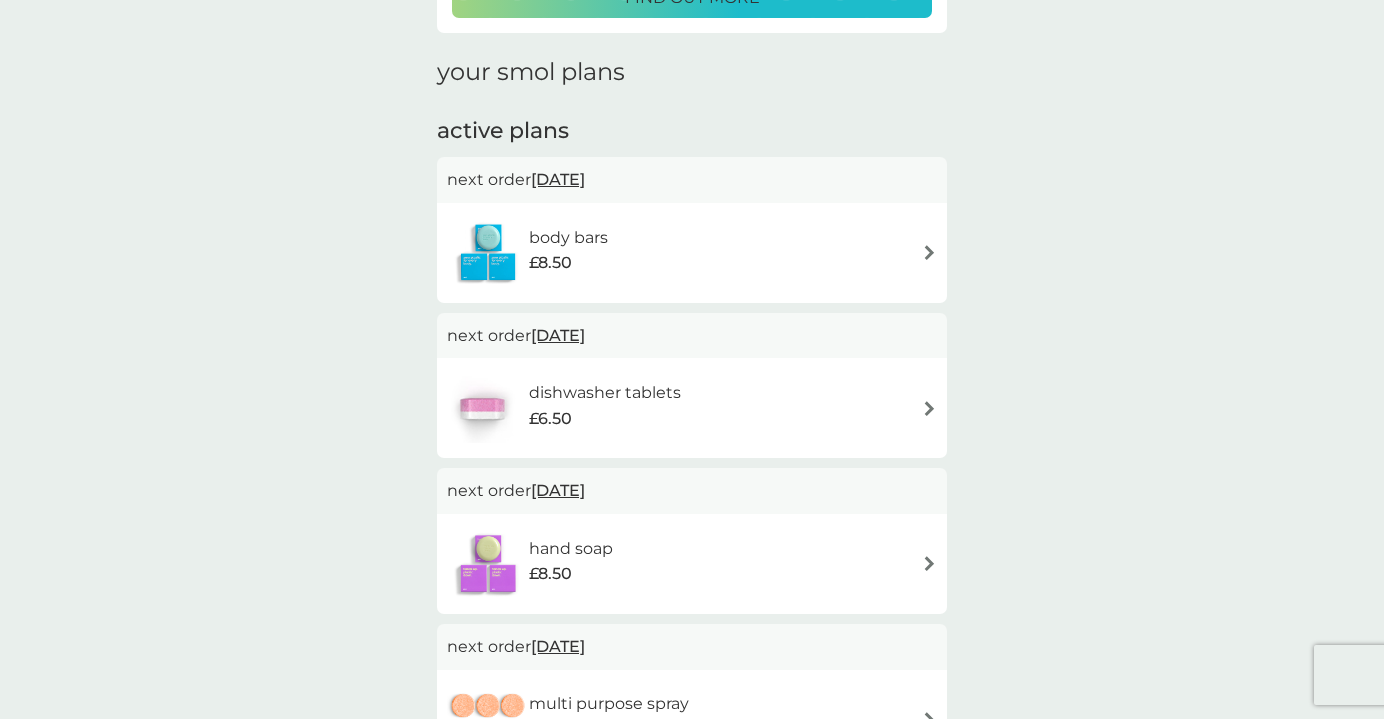 click at bounding box center (929, 408) 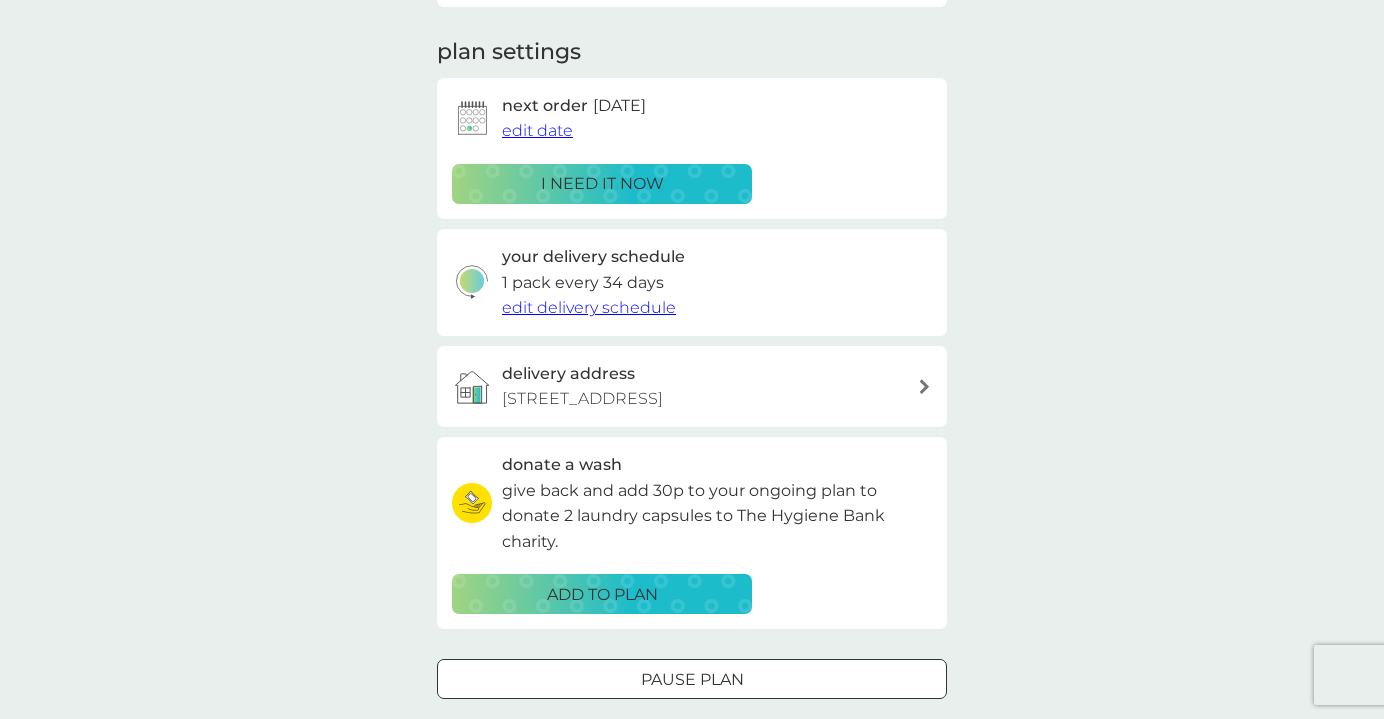 scroll, scrollTop: 0, scrollLeft: 0, axis: both 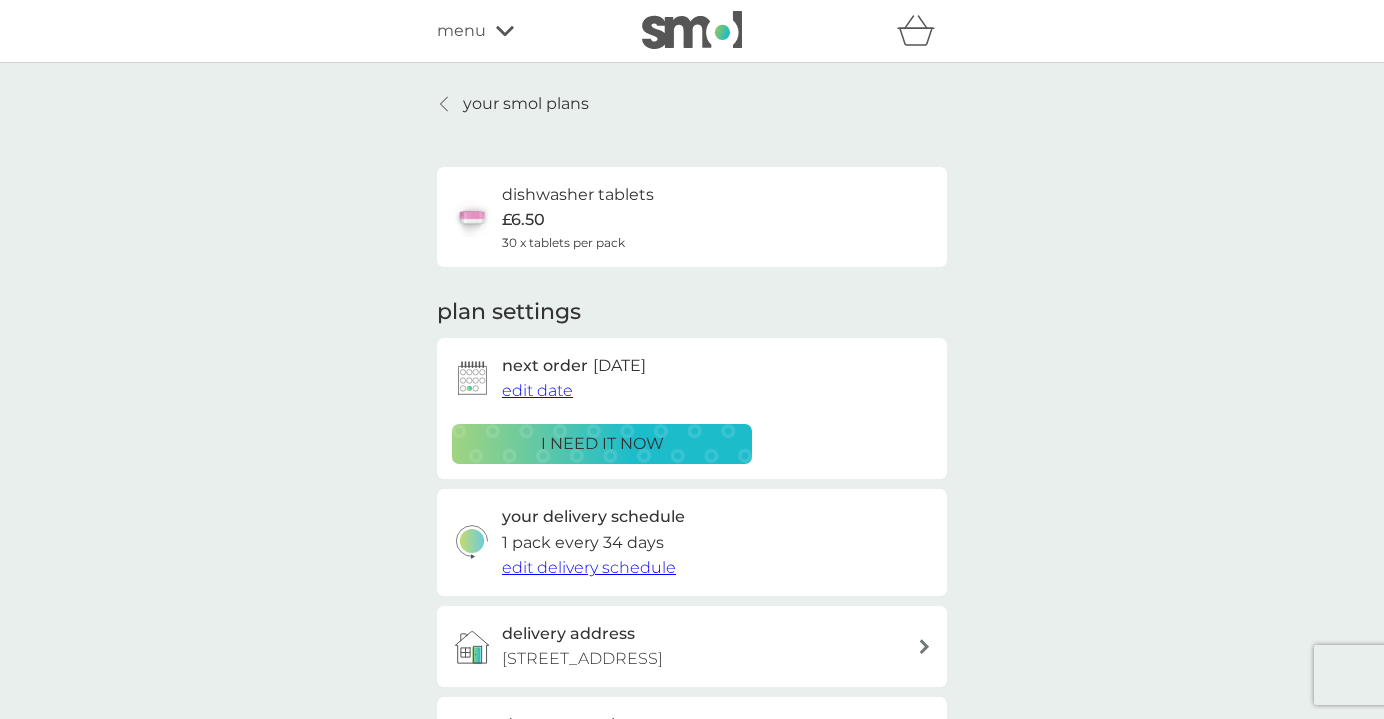 click on "edit delivery schedule" at bounding box center (589, 567) 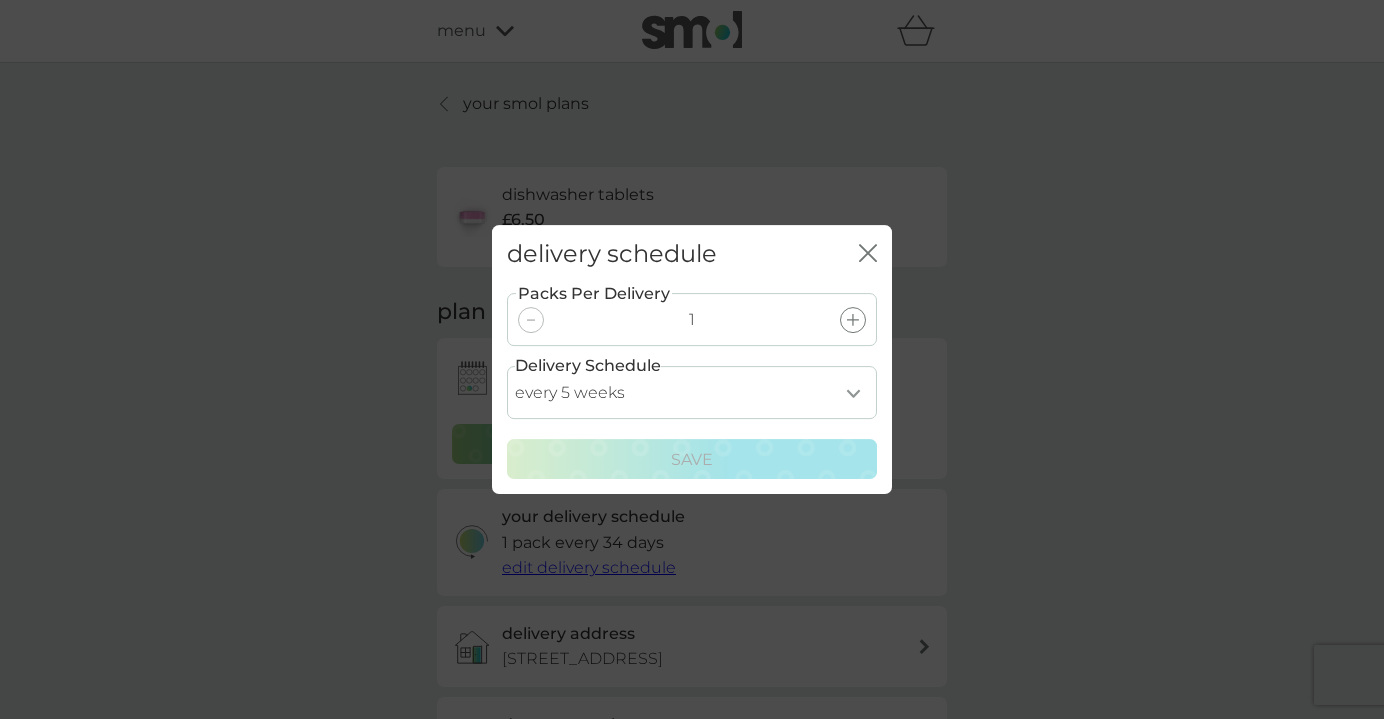 select on "28" 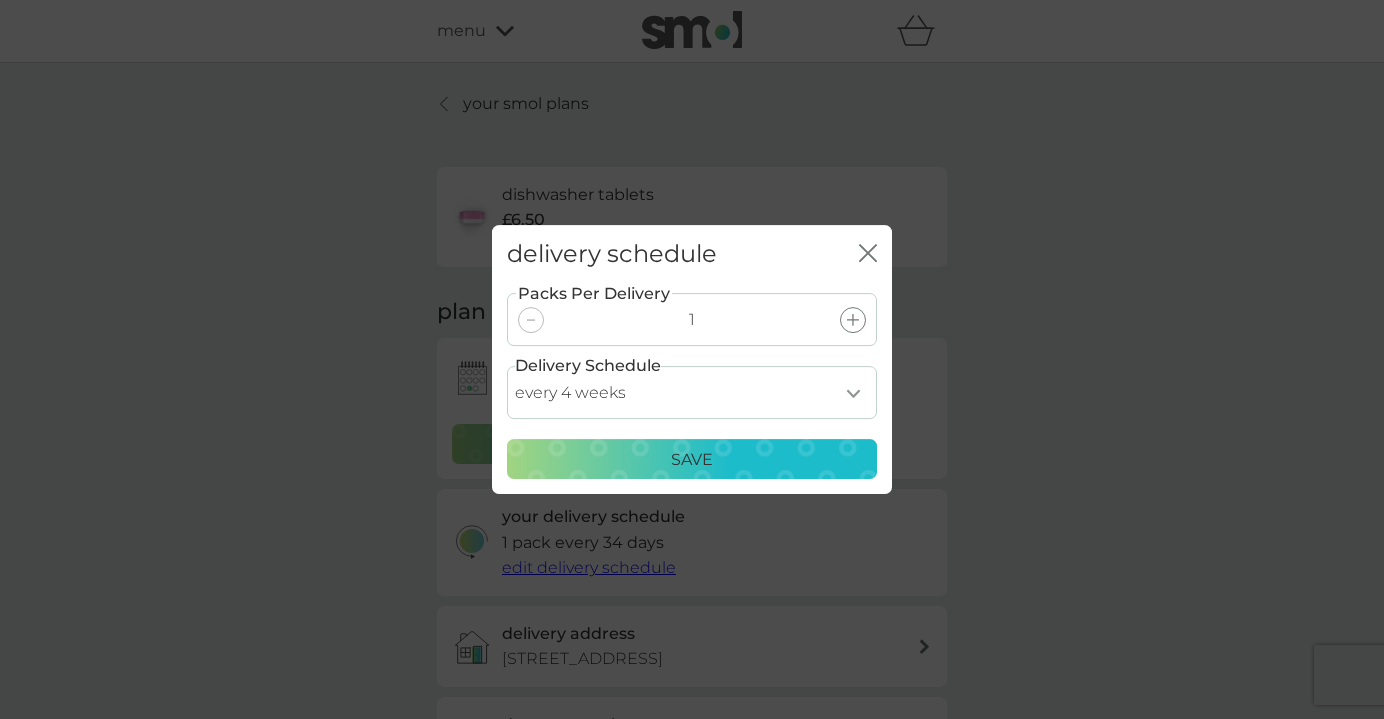 click on "Save" at bounding box center (692, 460) 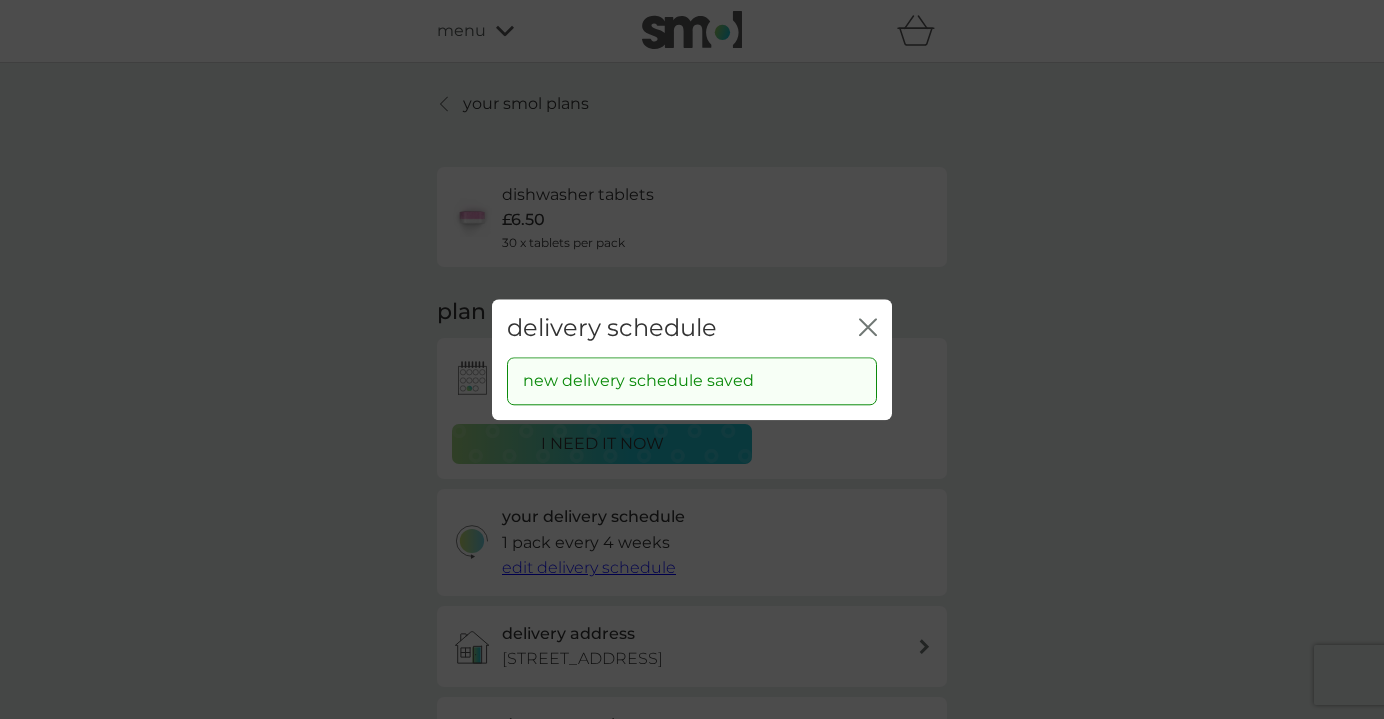click on "close" 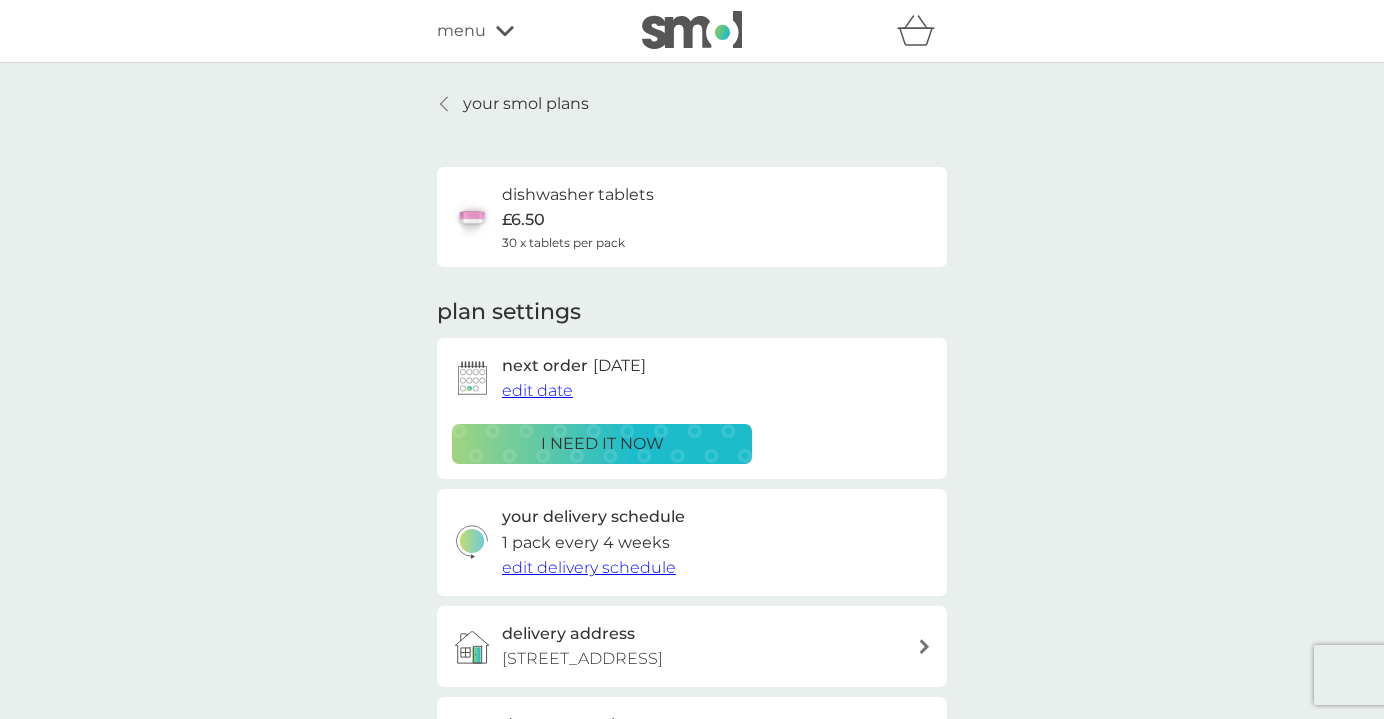 click on "edit date" at bounding box center (537, 390) 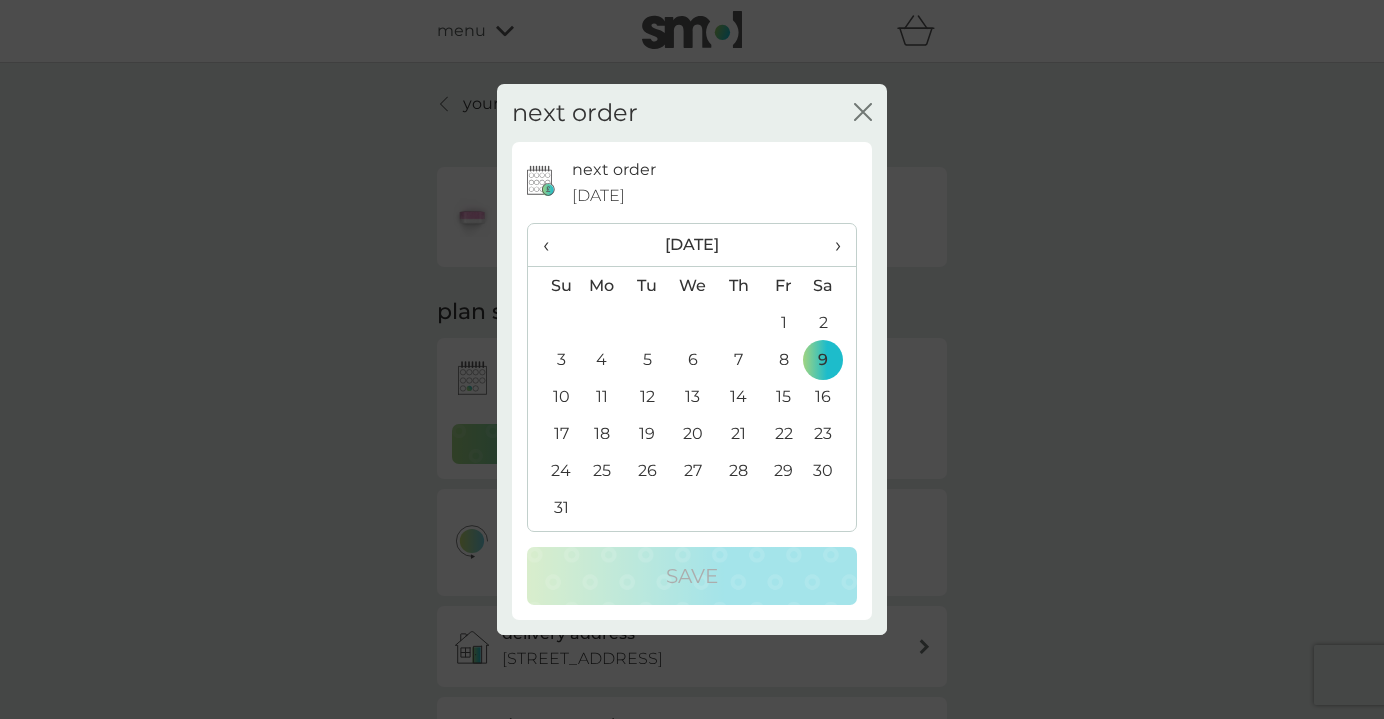 click on "next order close" at bounding box center (692, 113) 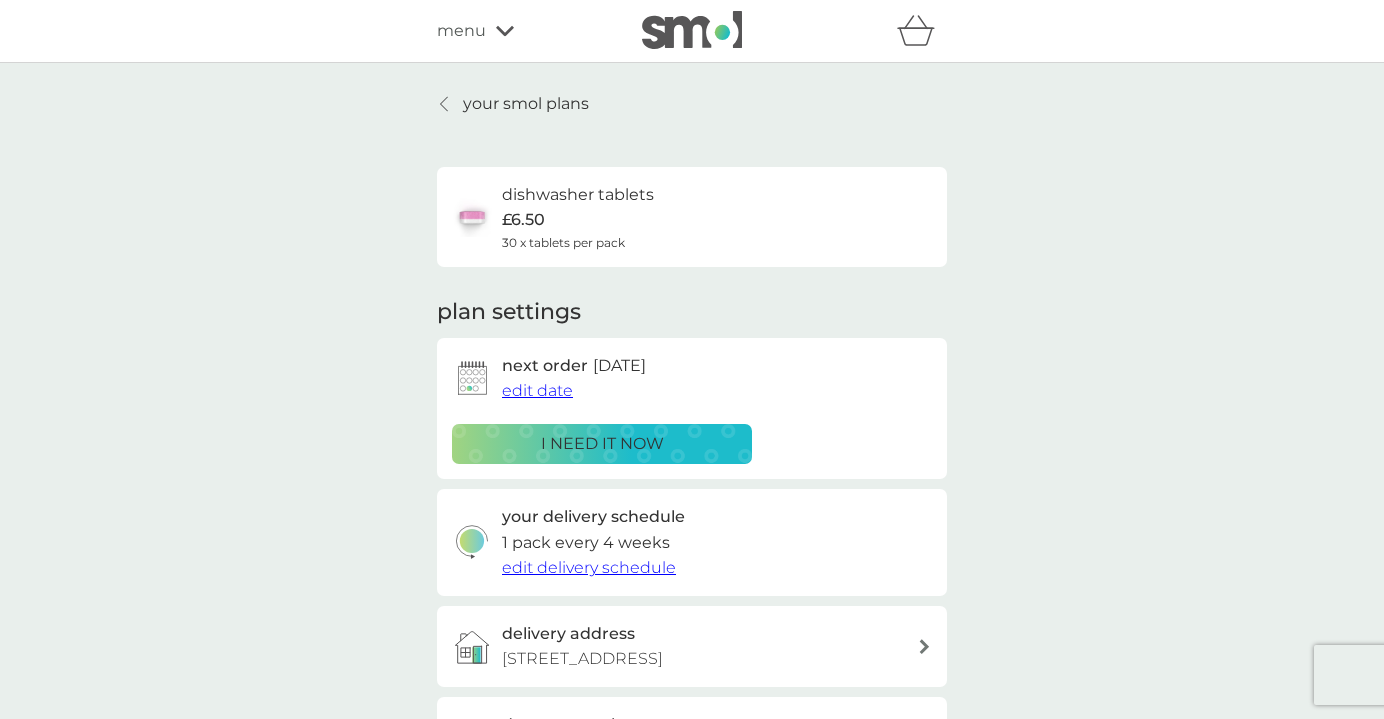 click on "i need it now" at bounding box center [602, 444] 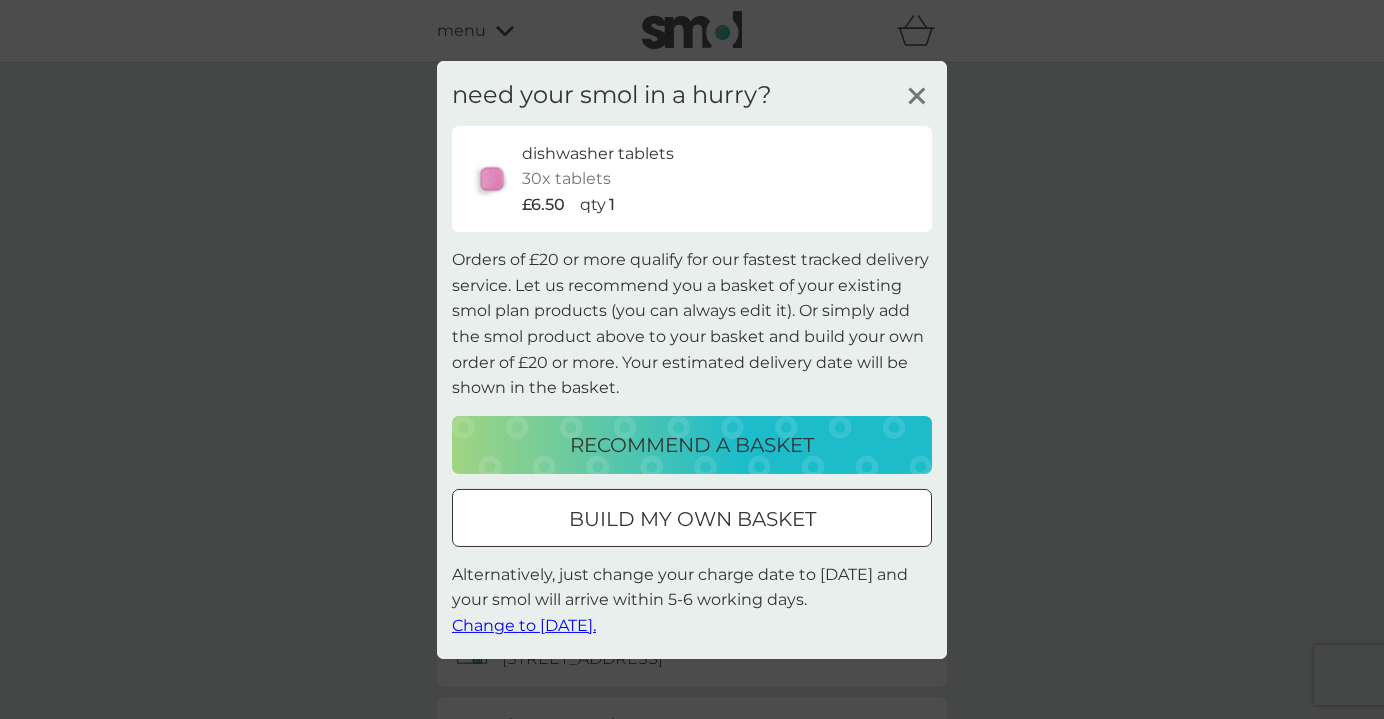 click 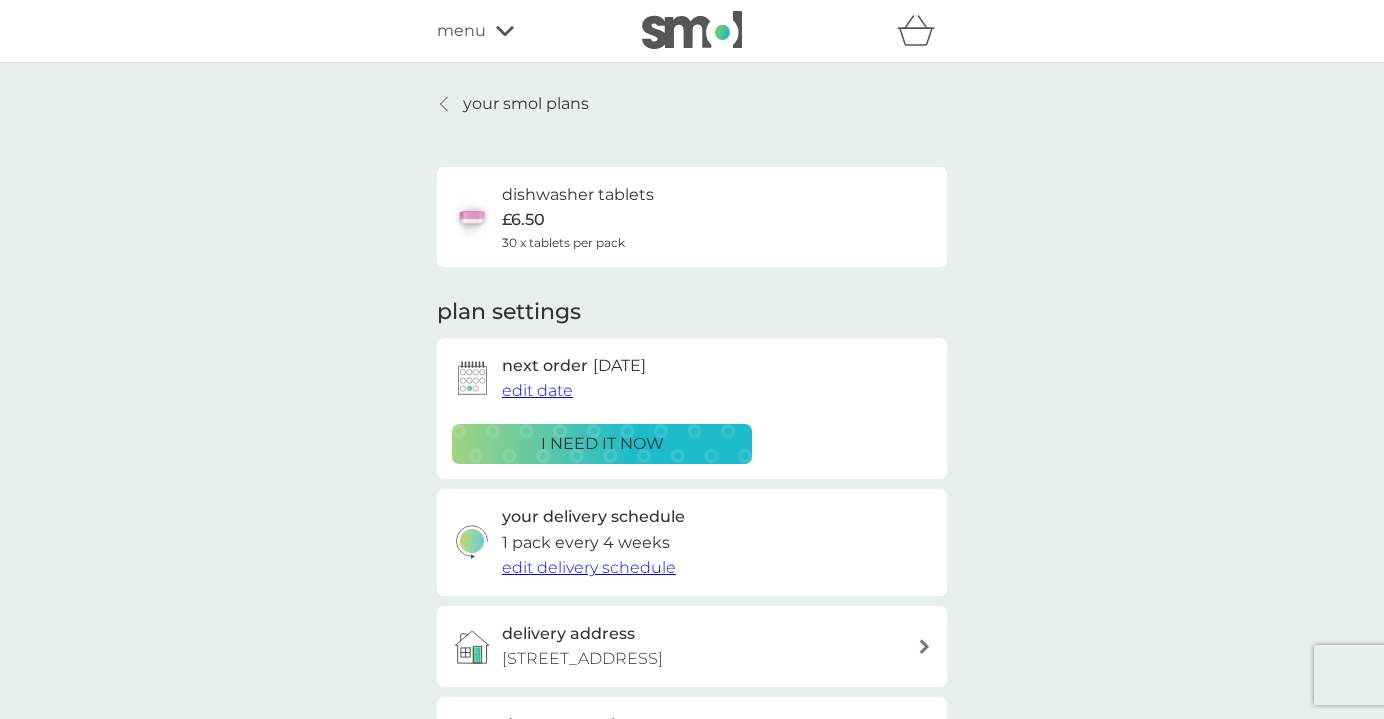click on "edit date" at bounding box center [537, 390] 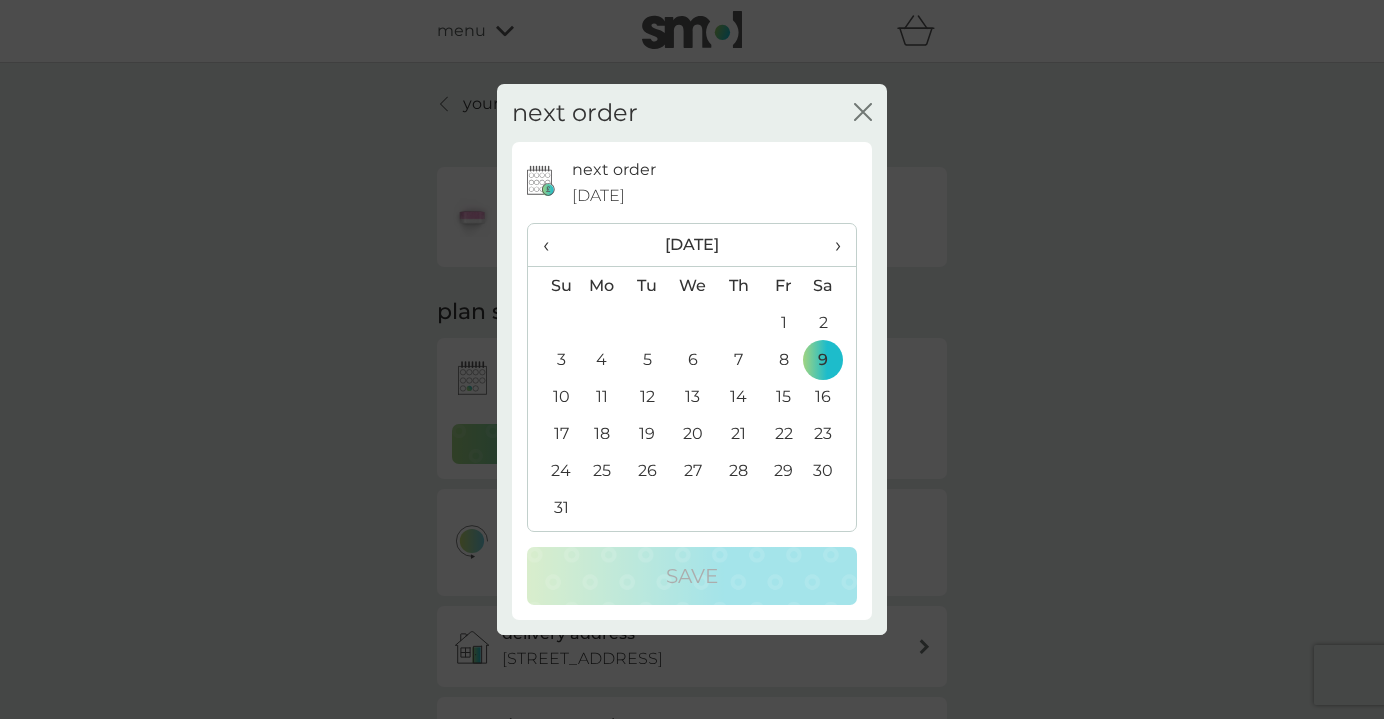 click on "‹" at bounding box center (553, 245) 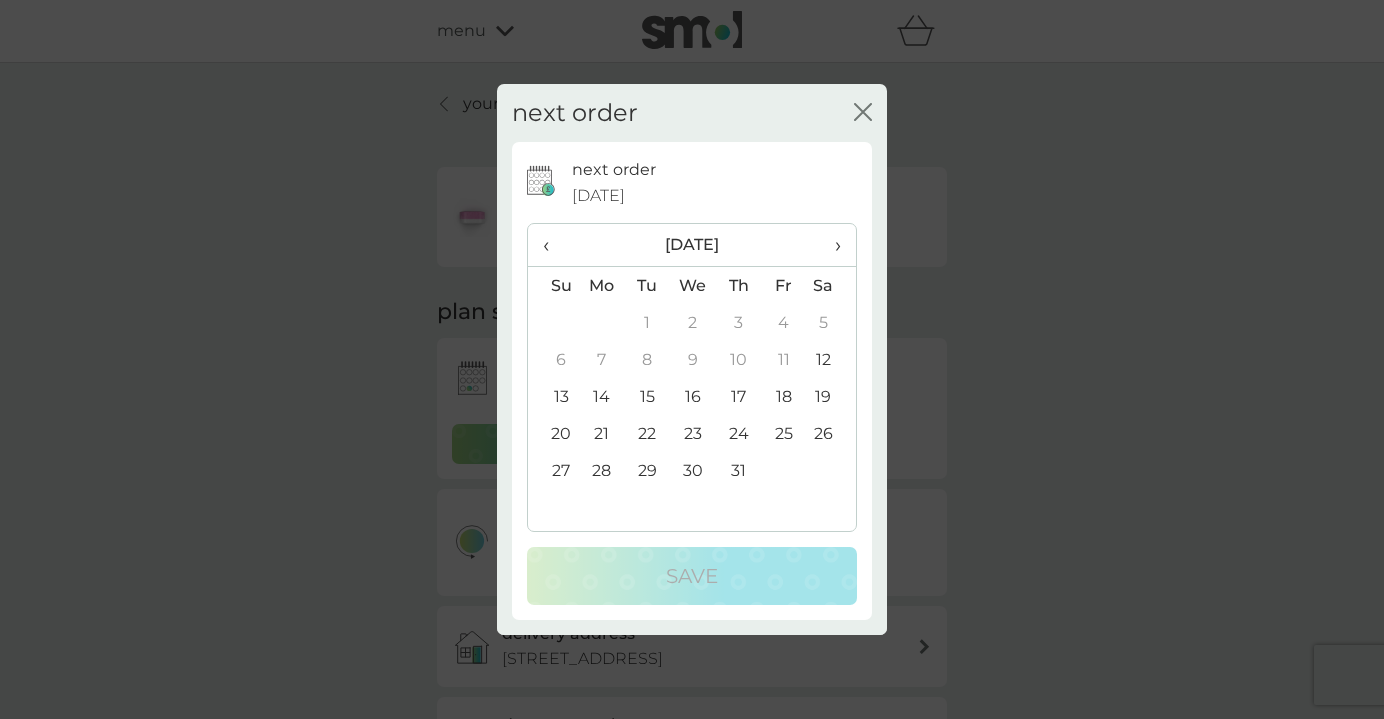 click on "12" at bounding box center [831, 359] 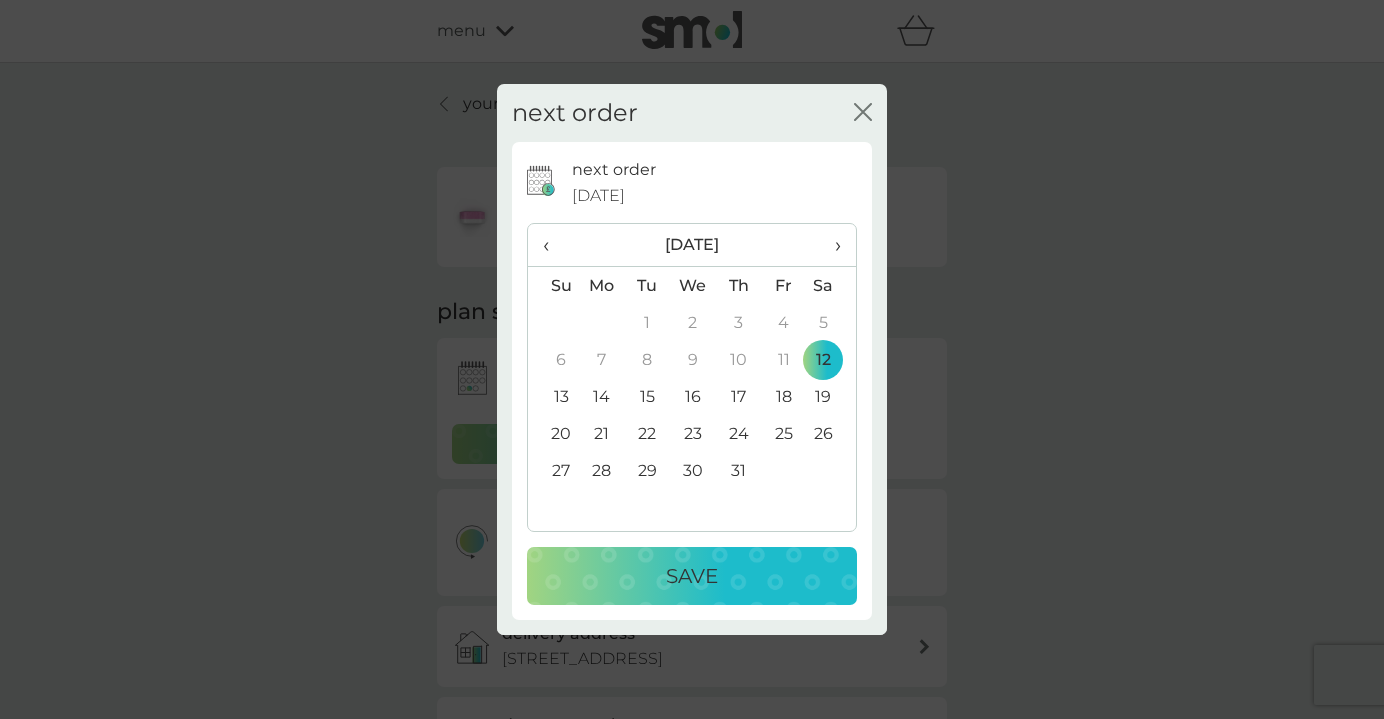 click on "Save" at bounding box center (692, 576) 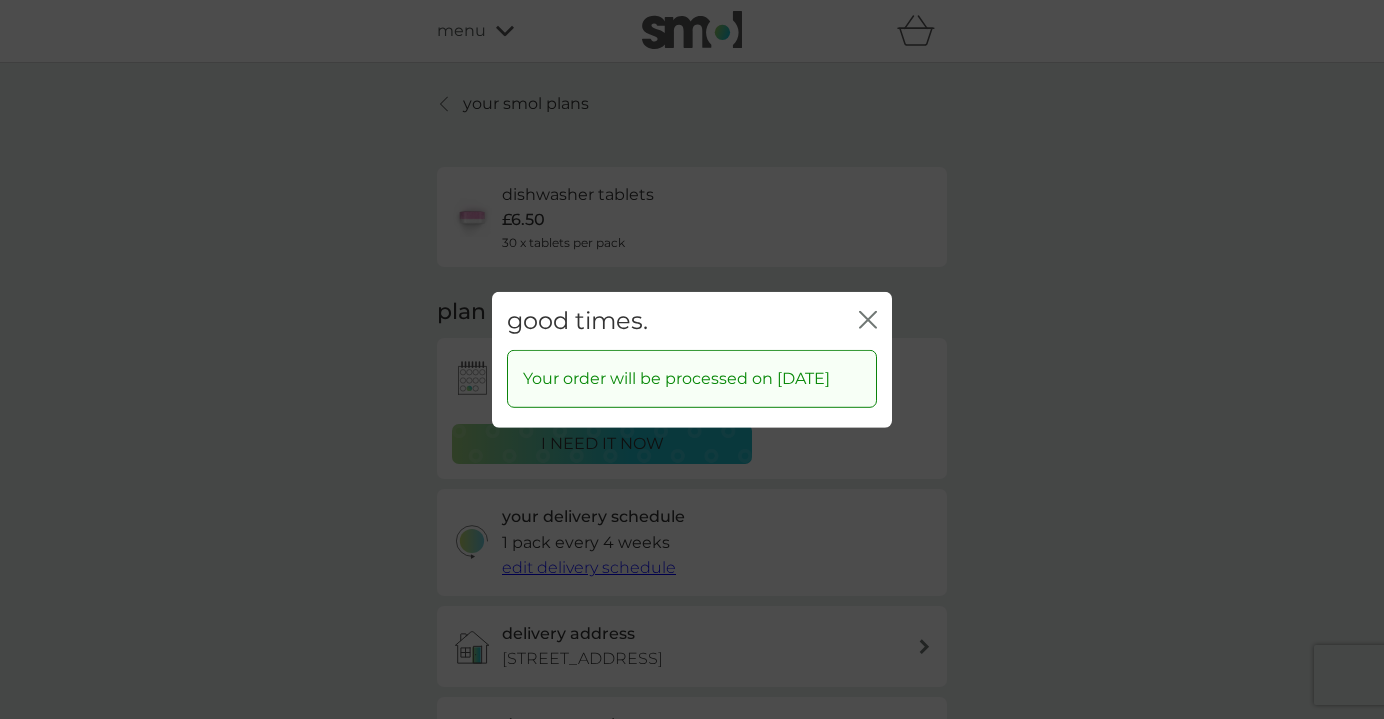 click on "close" 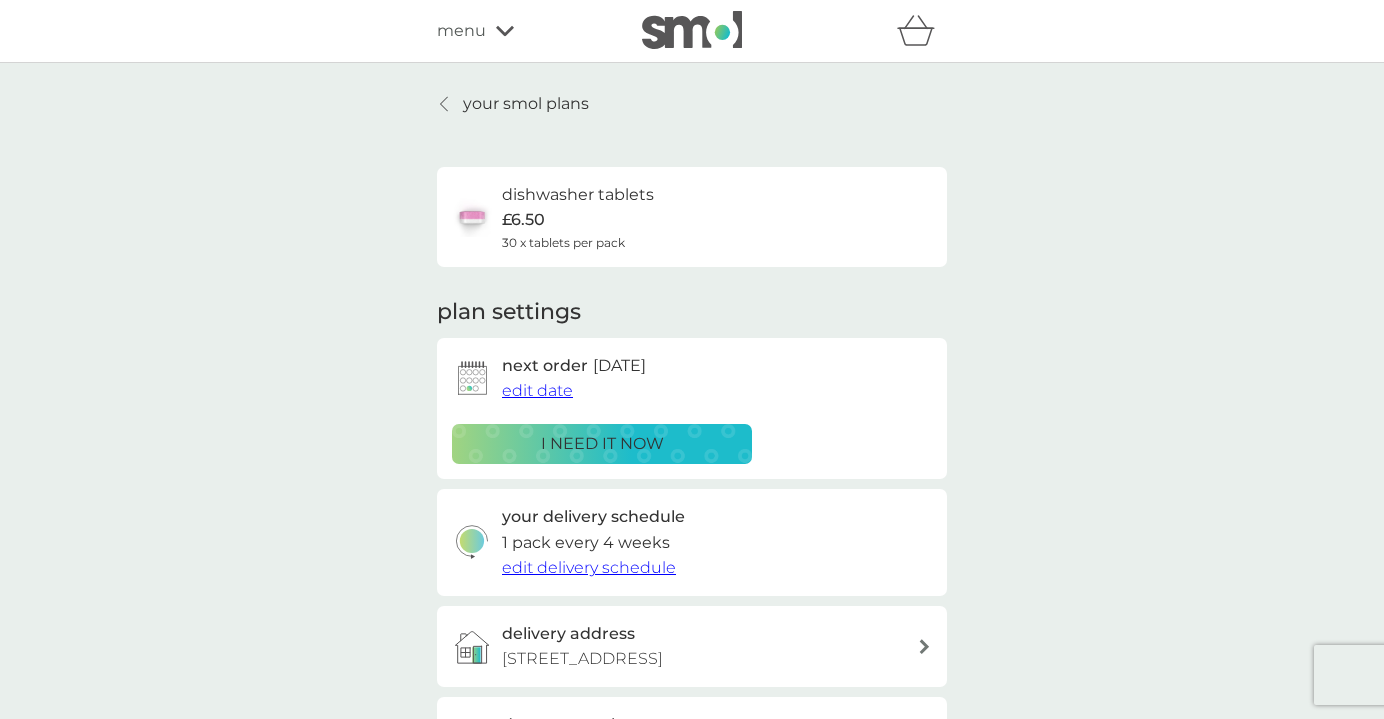 scroll, scrollTop: 0, scrollLeft: 0, axis: both 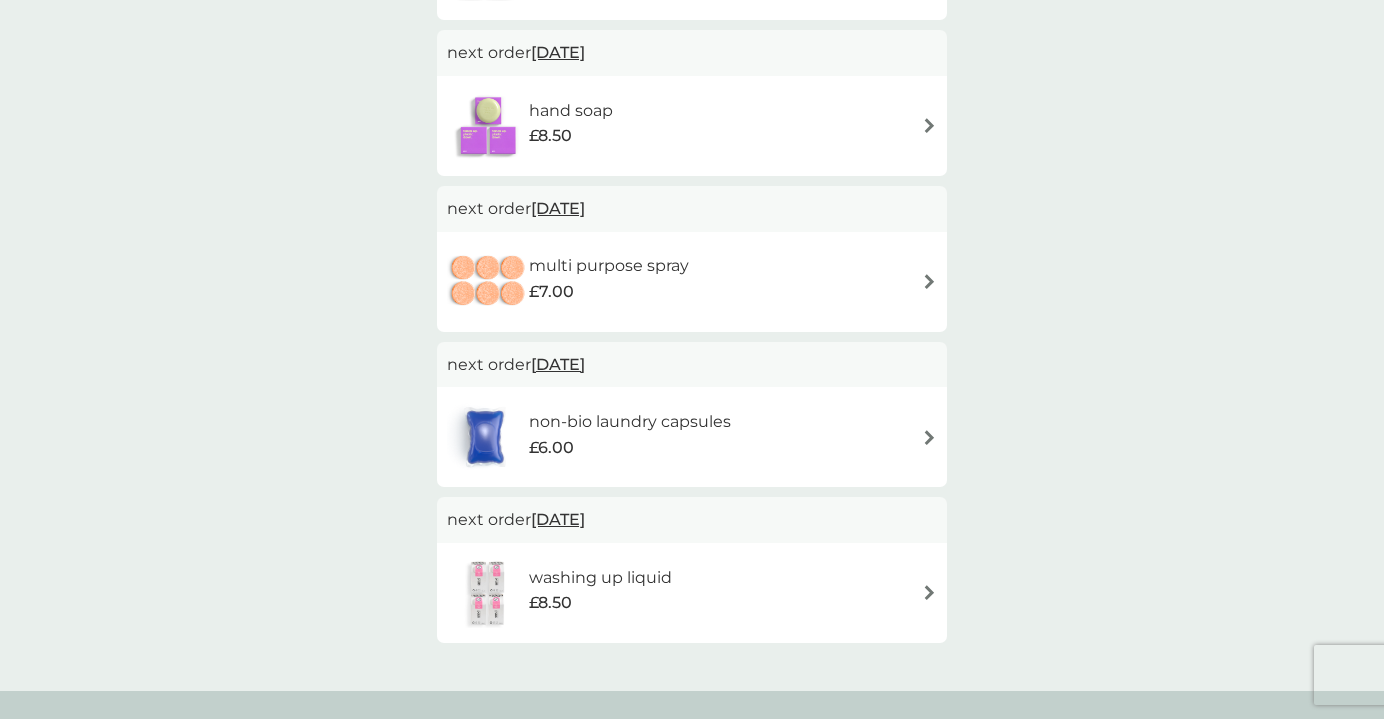 click at bounding box center [929, 437] 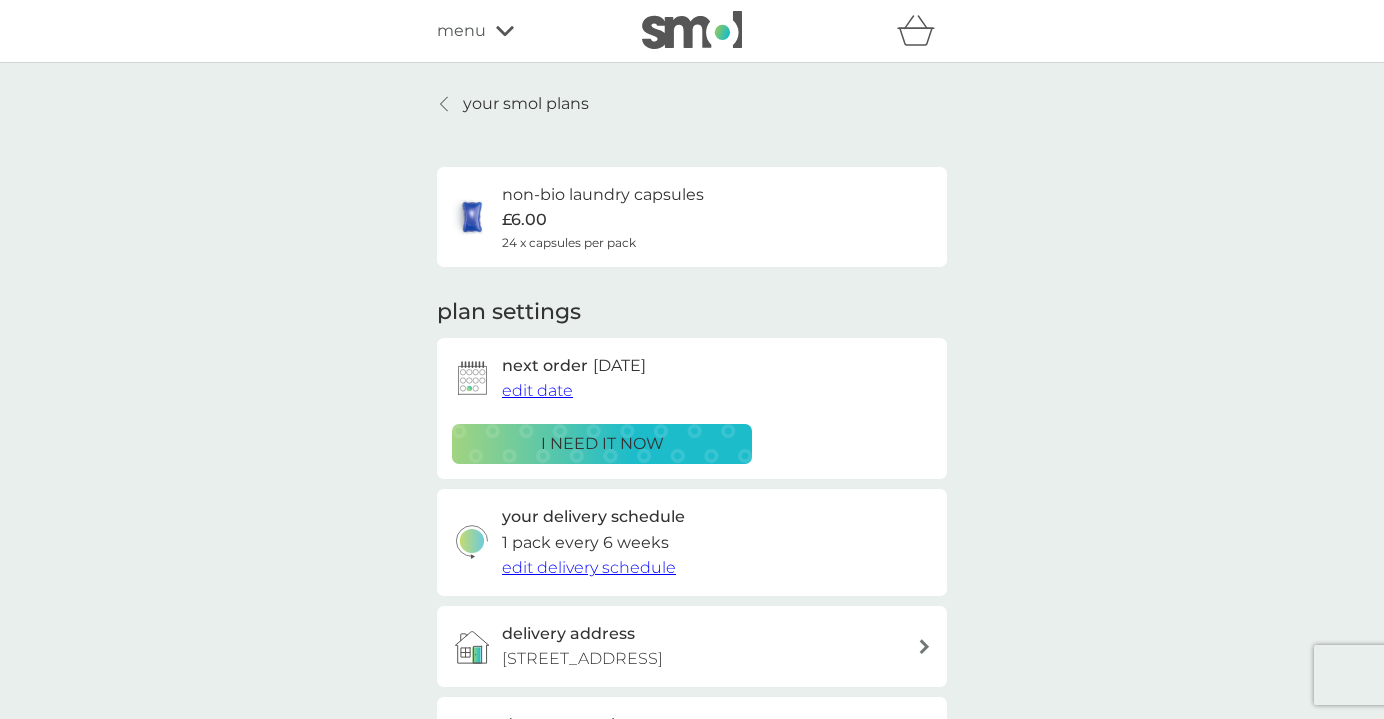 click on "edit delivery schedule" at bounding box center (589, 567) 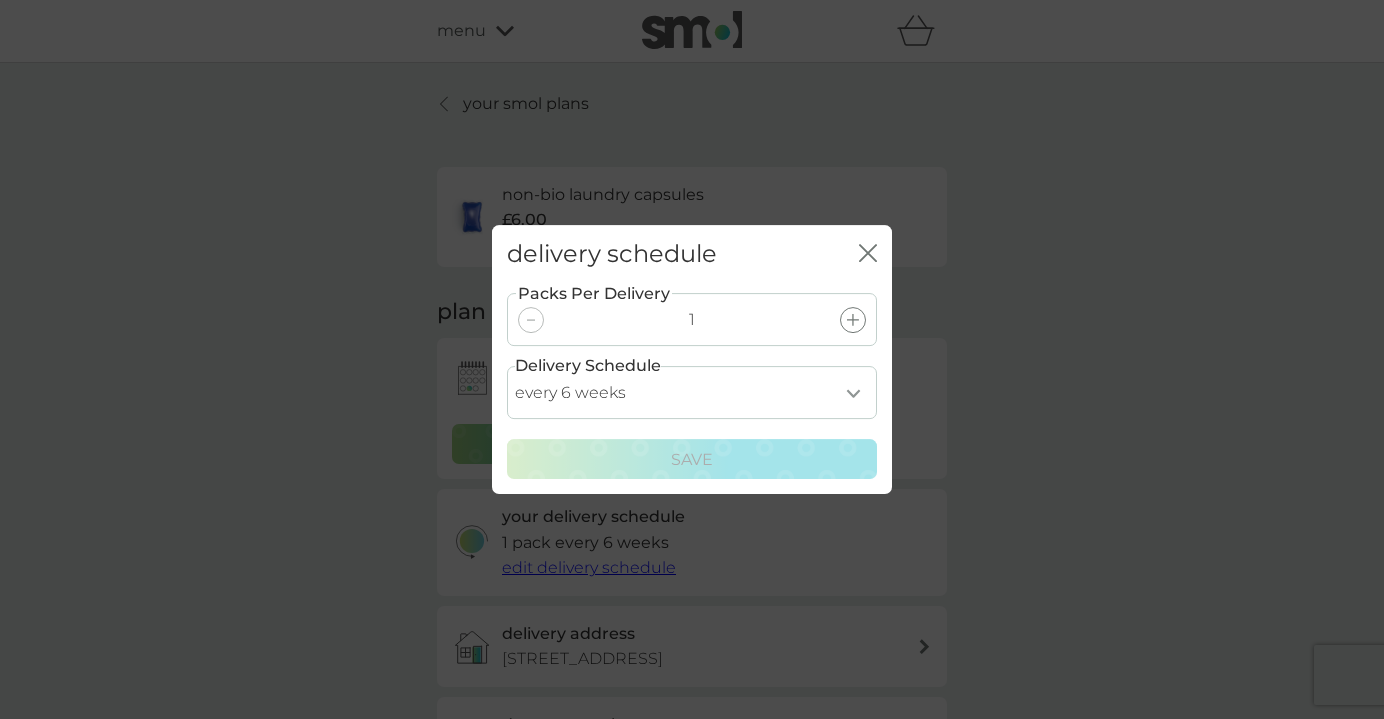 select on "35" 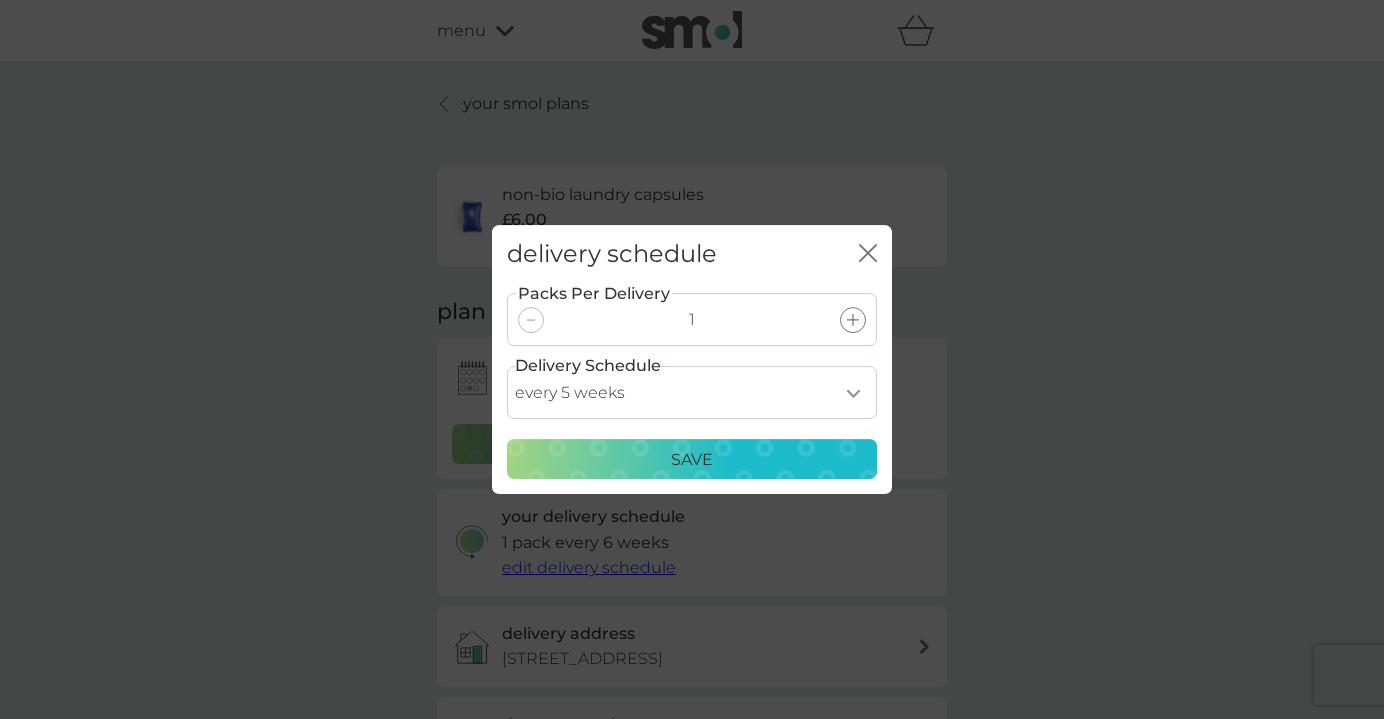 click on "close" 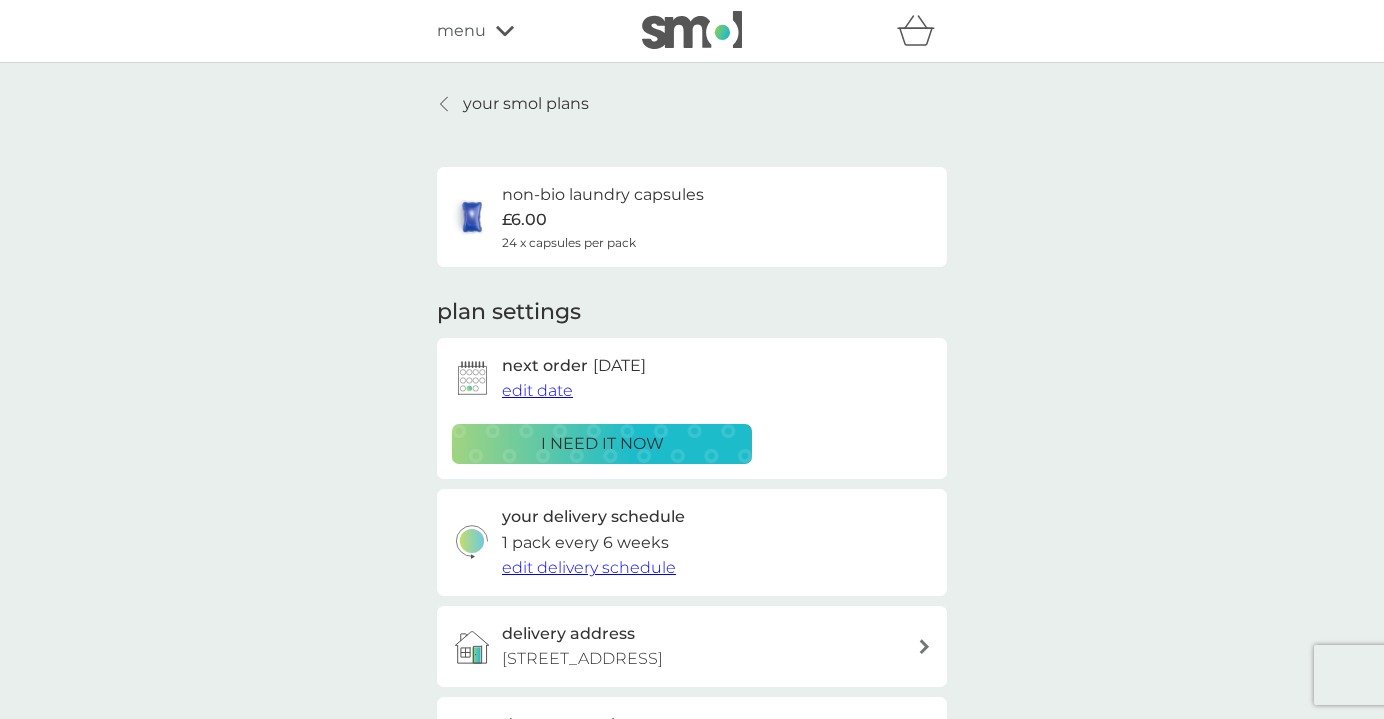 click on "edit date" at bounding box center [537, 390] 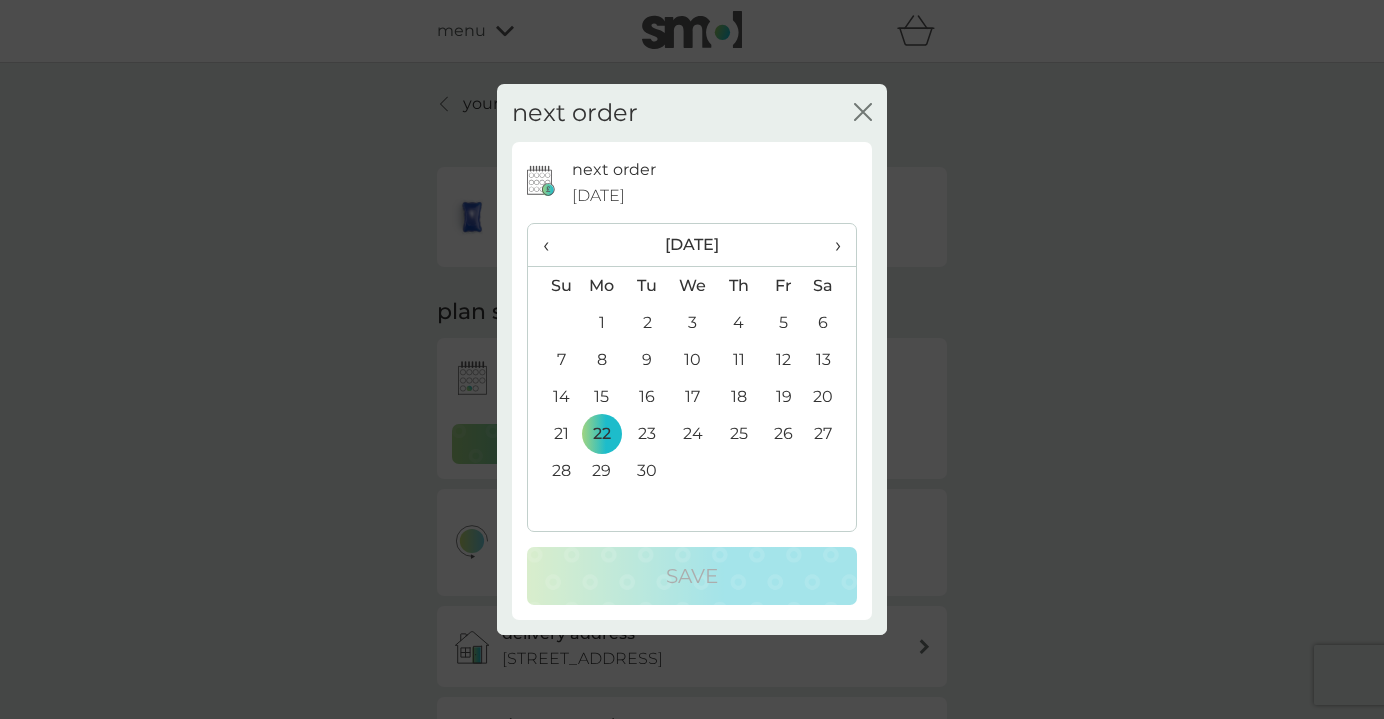 click on "‹" at bounding box center [553, 245] 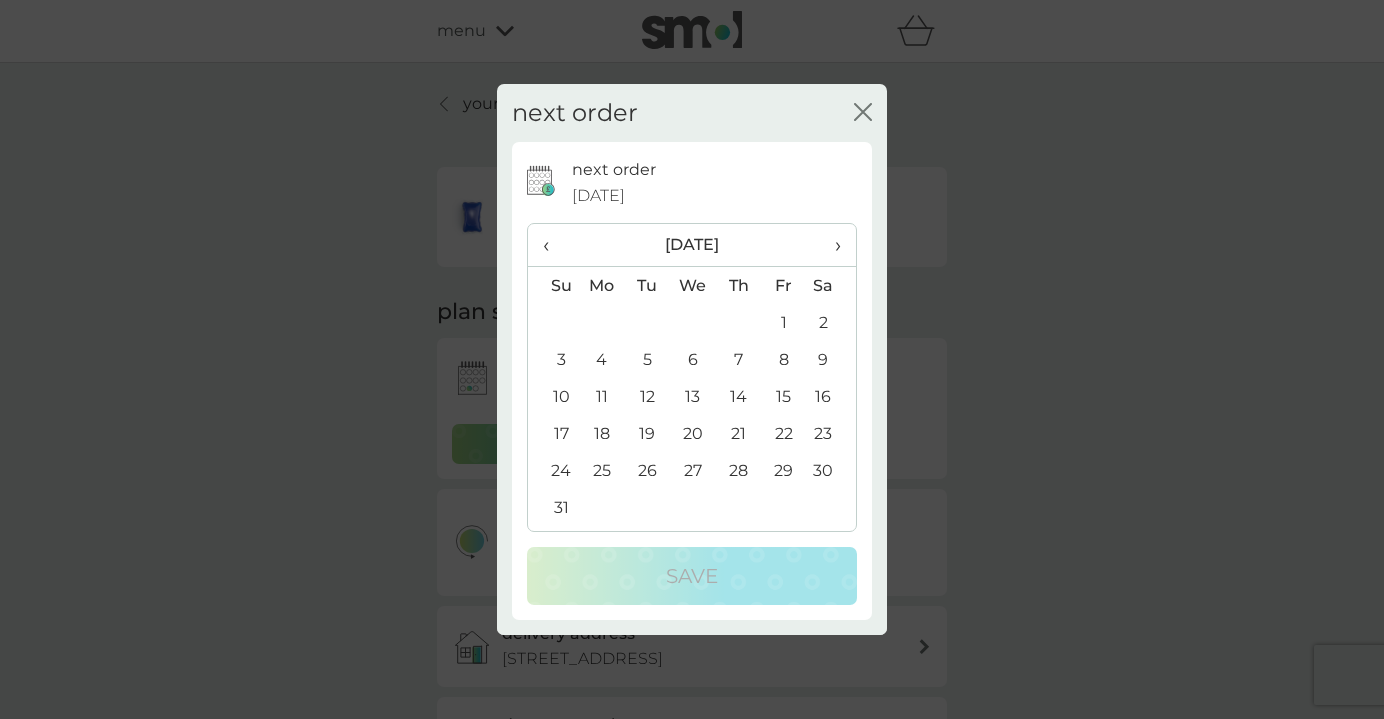 click on "‹" at bounding box center [553, 245] 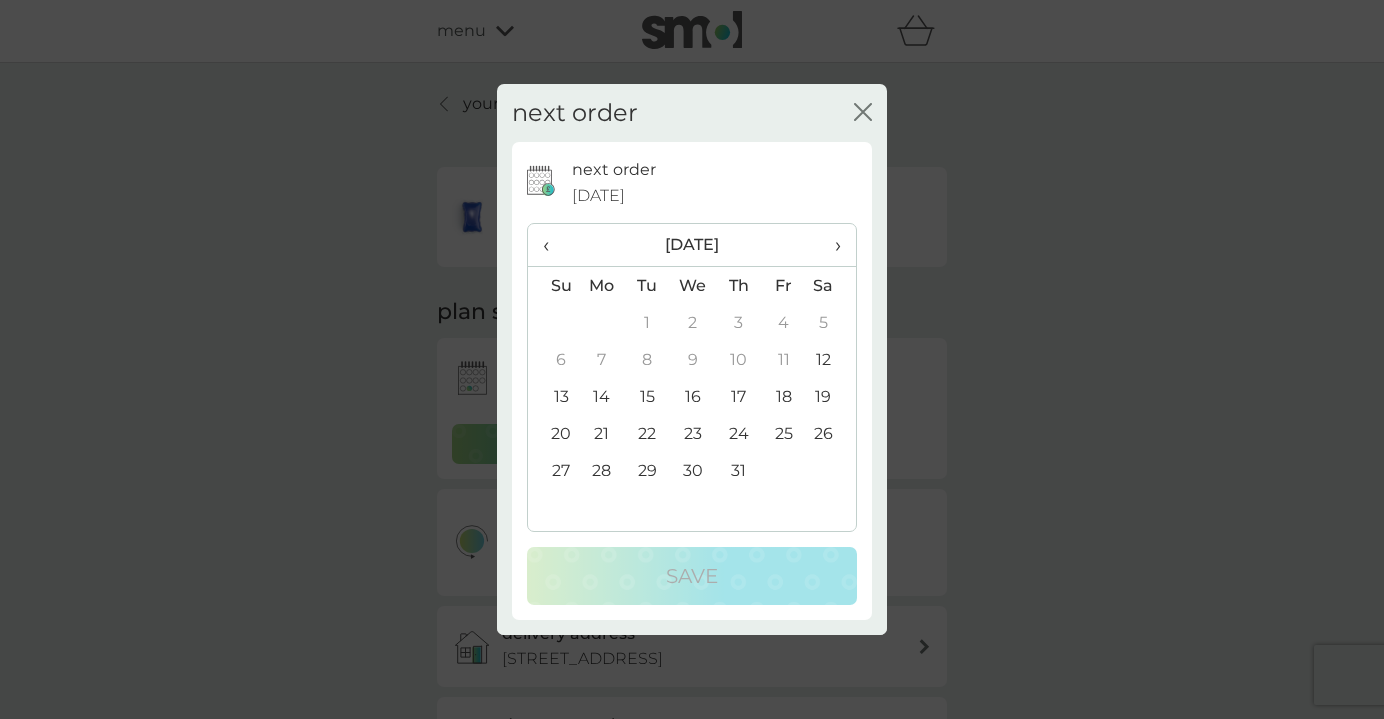 click on "12" at bounding box center (831, 359) 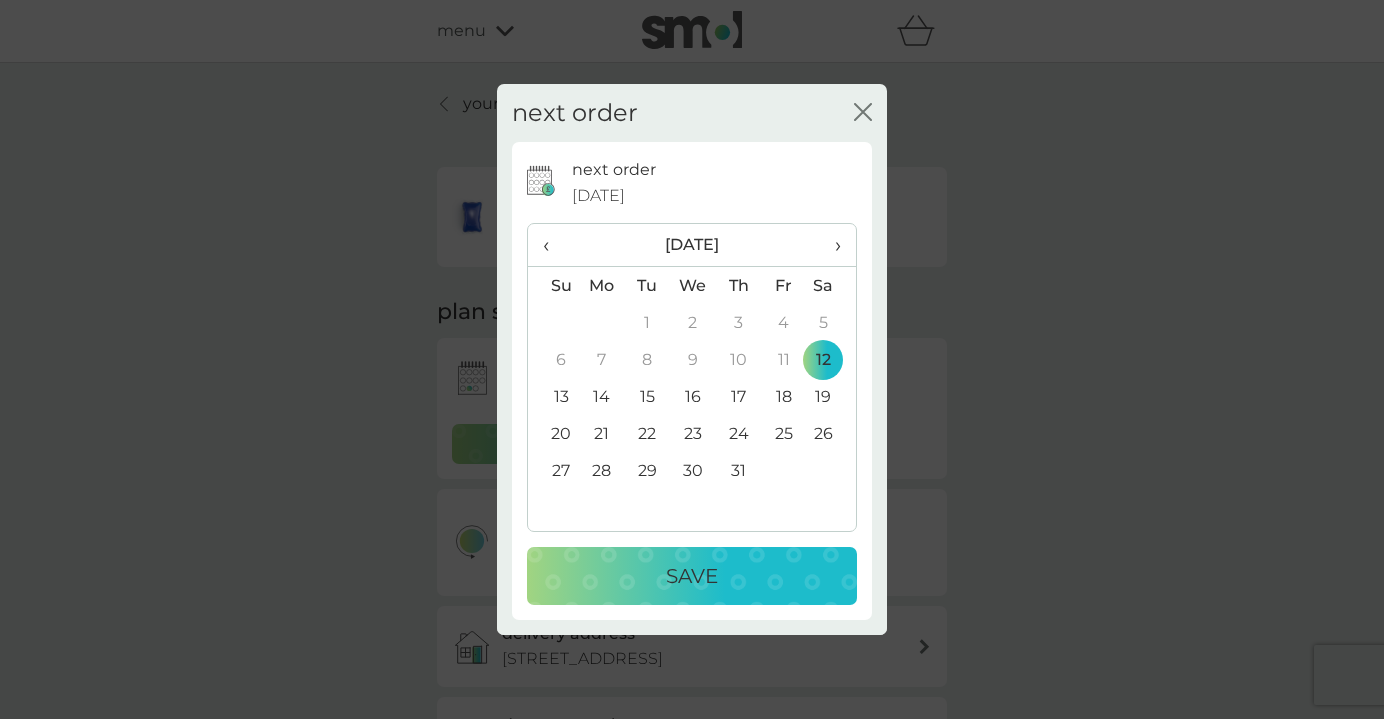 click on "Save" at bounding box center [692, 576] 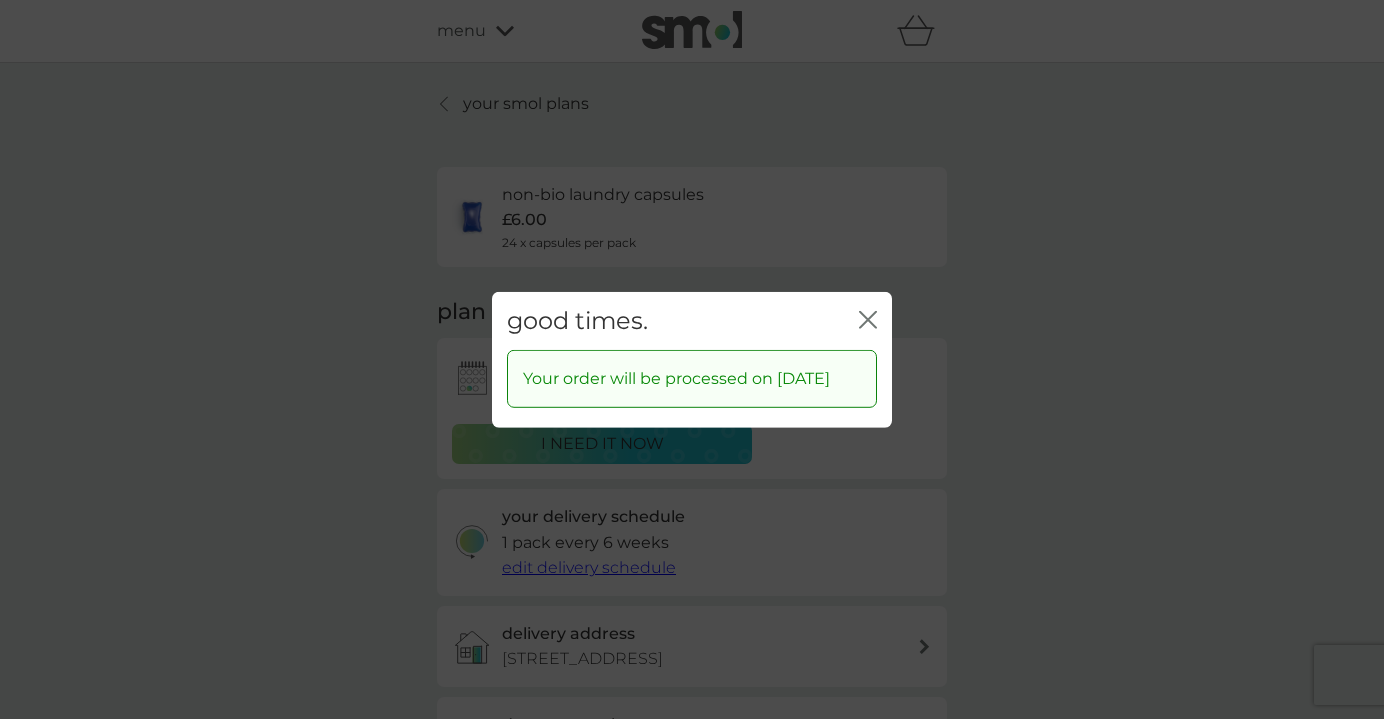 click on "close" 